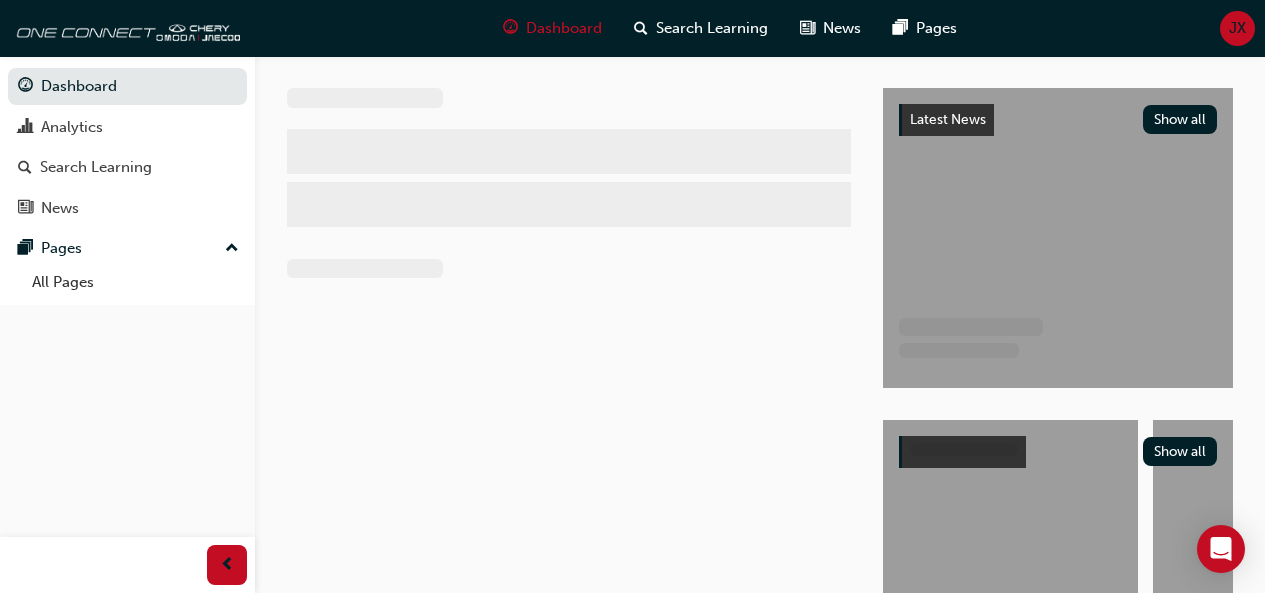scroll, scrollTop: 0, scrollLeft: 0, axis: both 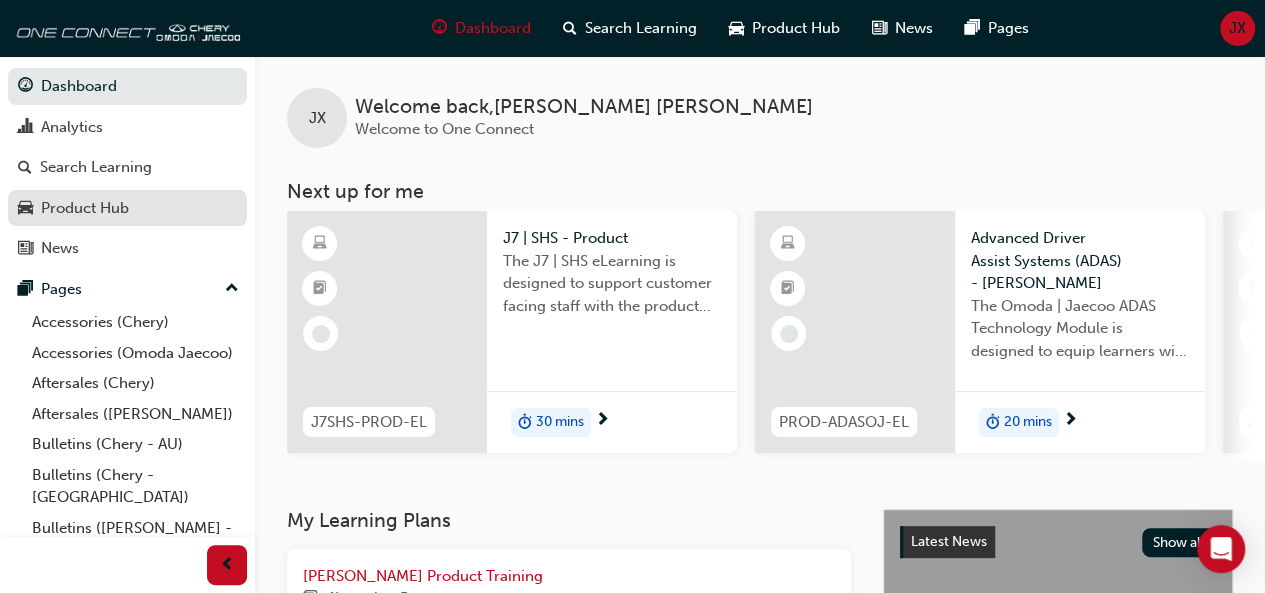 click on "Product Hub" at bounding box center (85, 208) 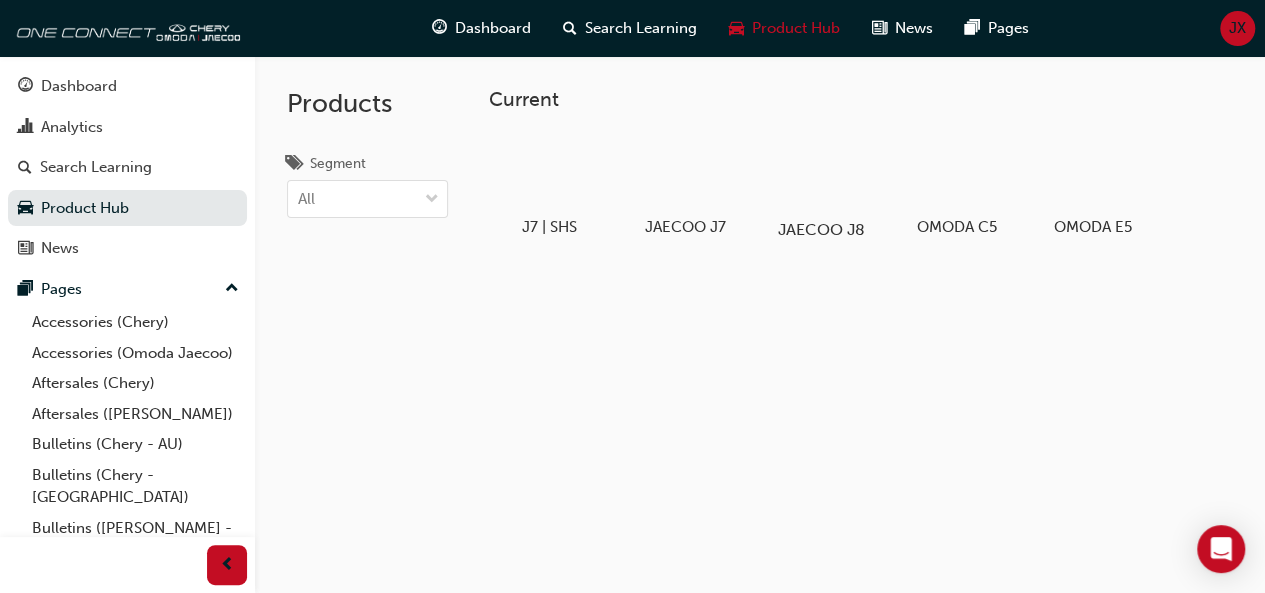 click at bounding box center [820, 172] 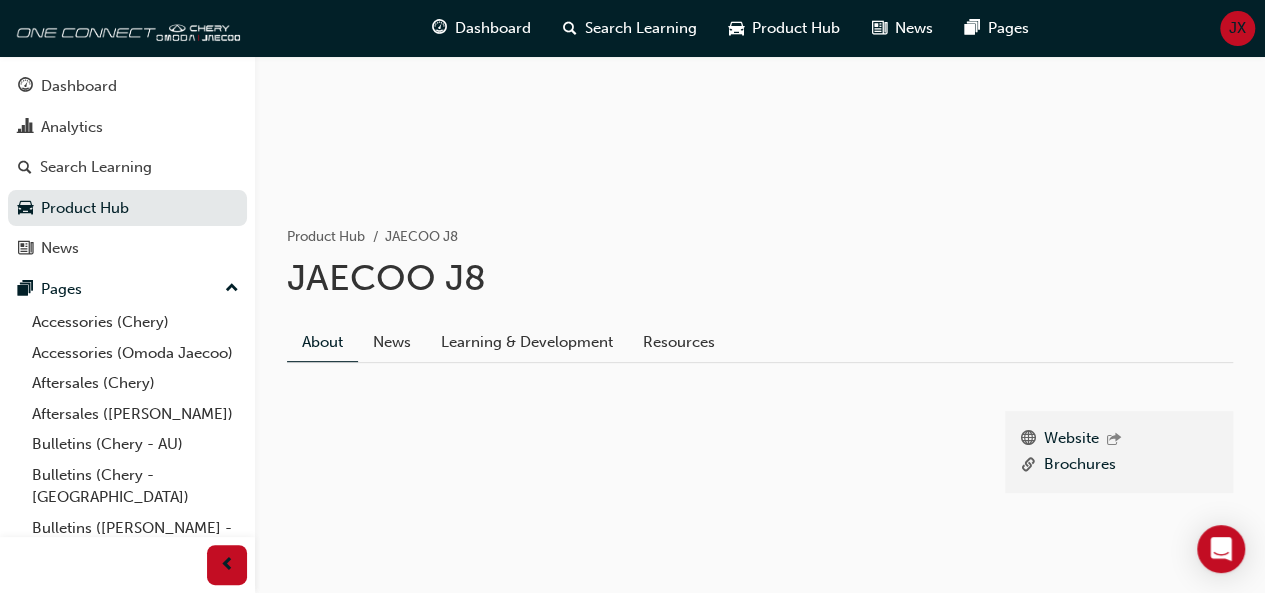 scroll, scrollTop: 276, scrollLeft: 0, axis: vertical 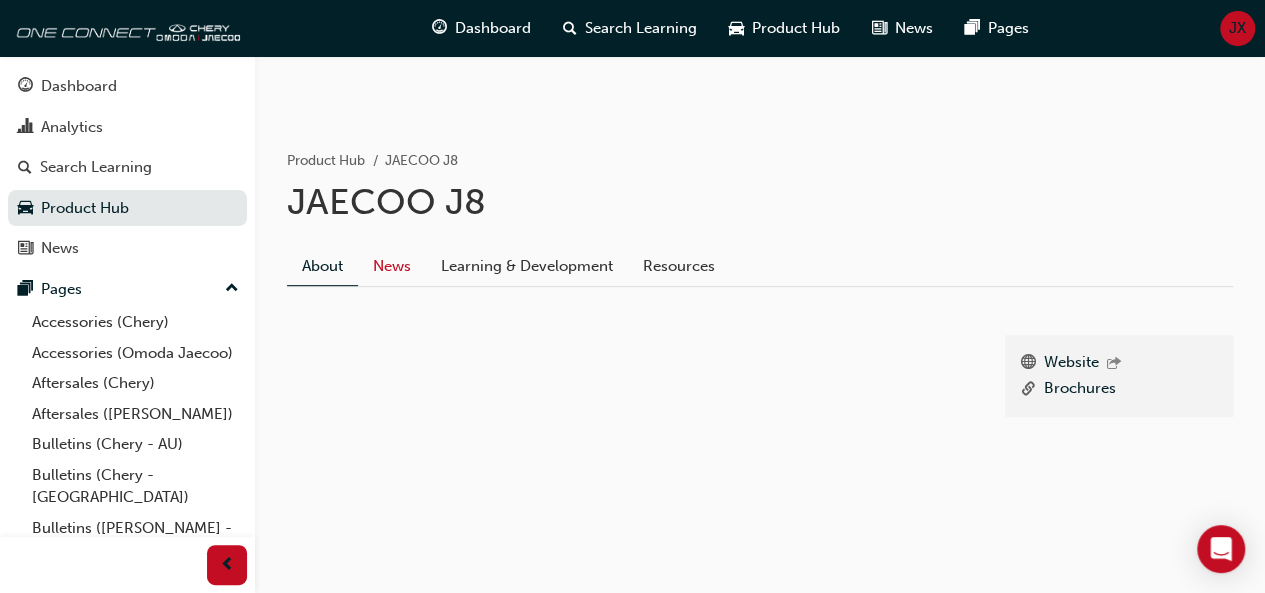 click on "News" at bounding box center (392, 267) 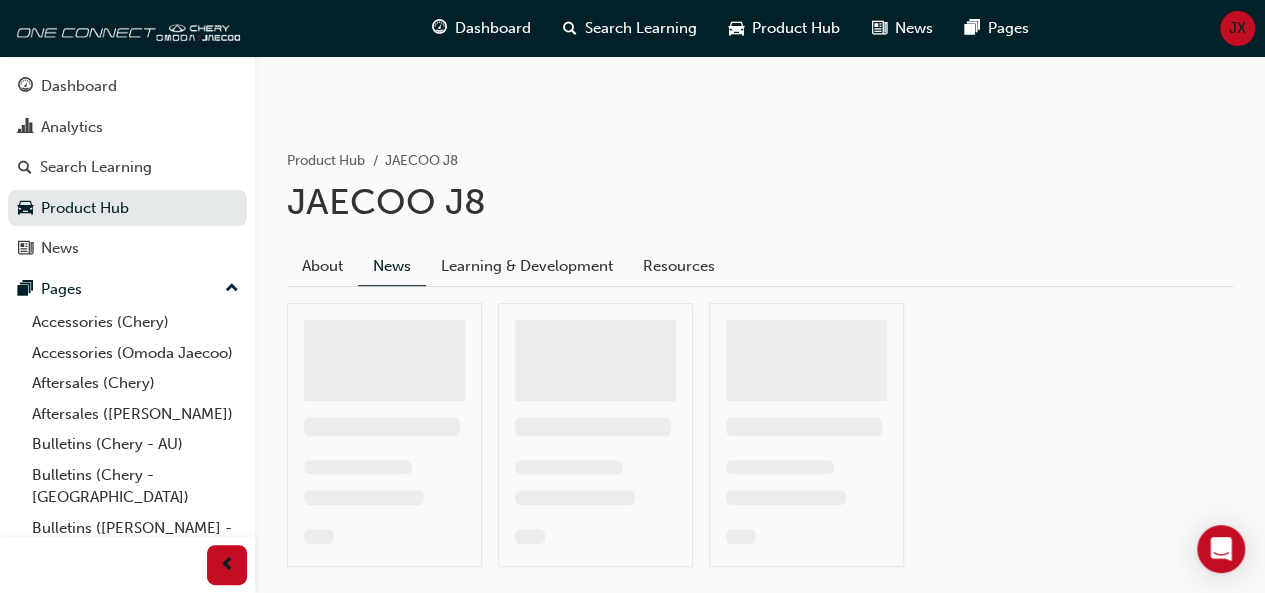 scroll, scrollTop: 151, scrollLeft: 0, axis: vertical 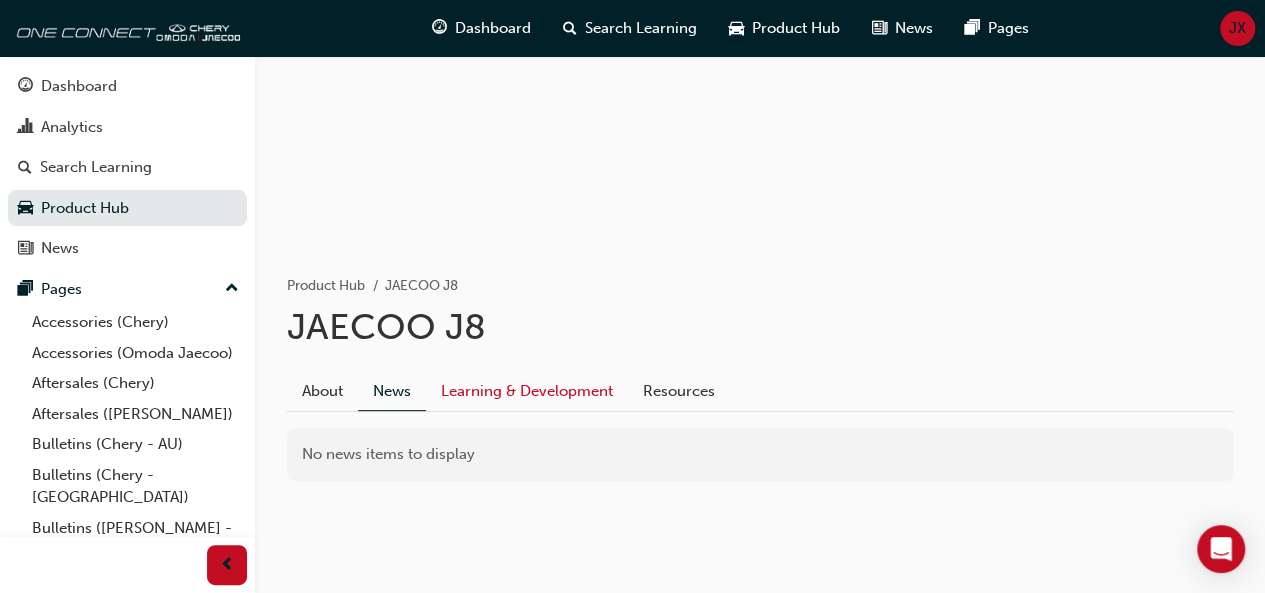 click on "Learning & Development" at bounding box center [527, 392] 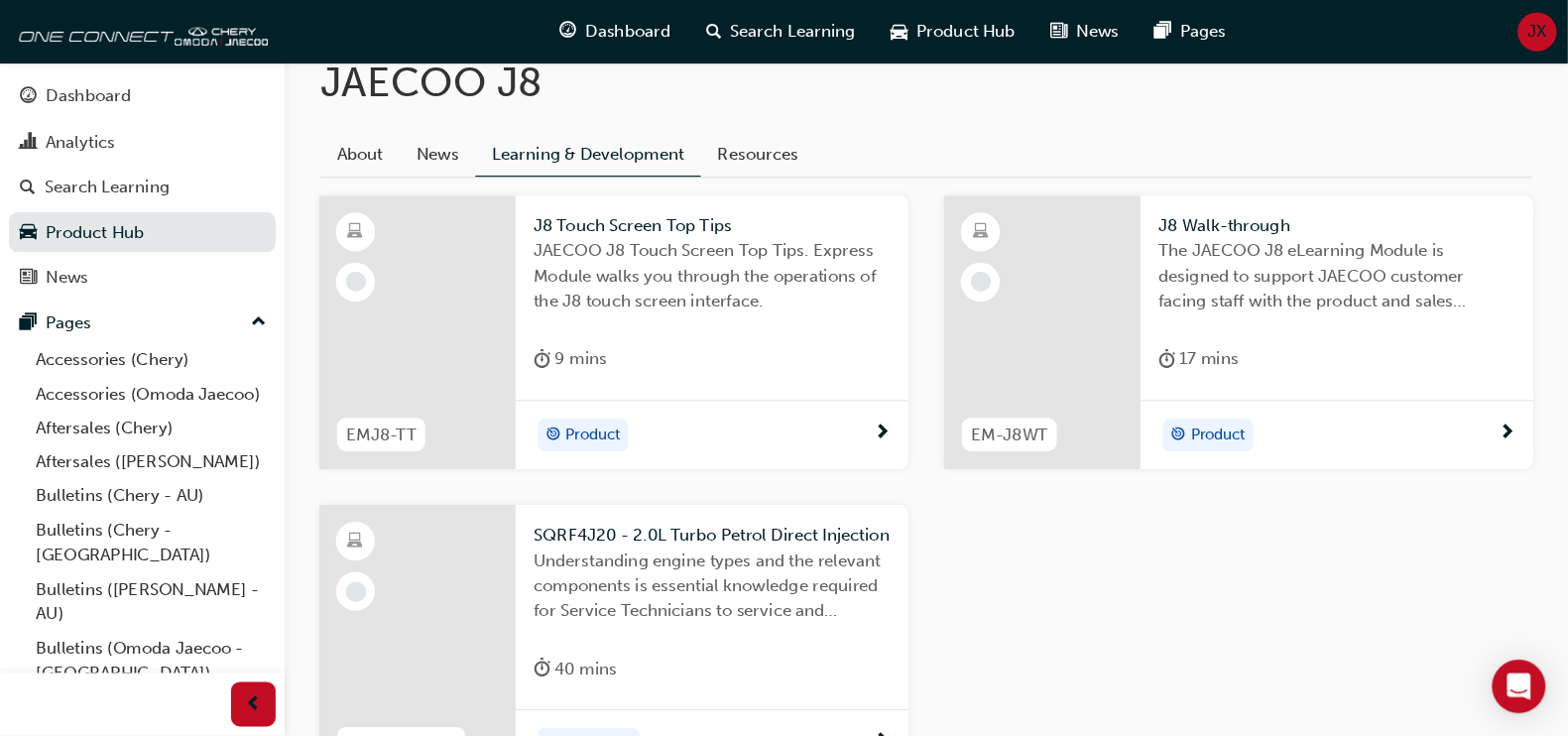 scroll, scrollTop: 446, scrollLeft: 0, axis: vertical 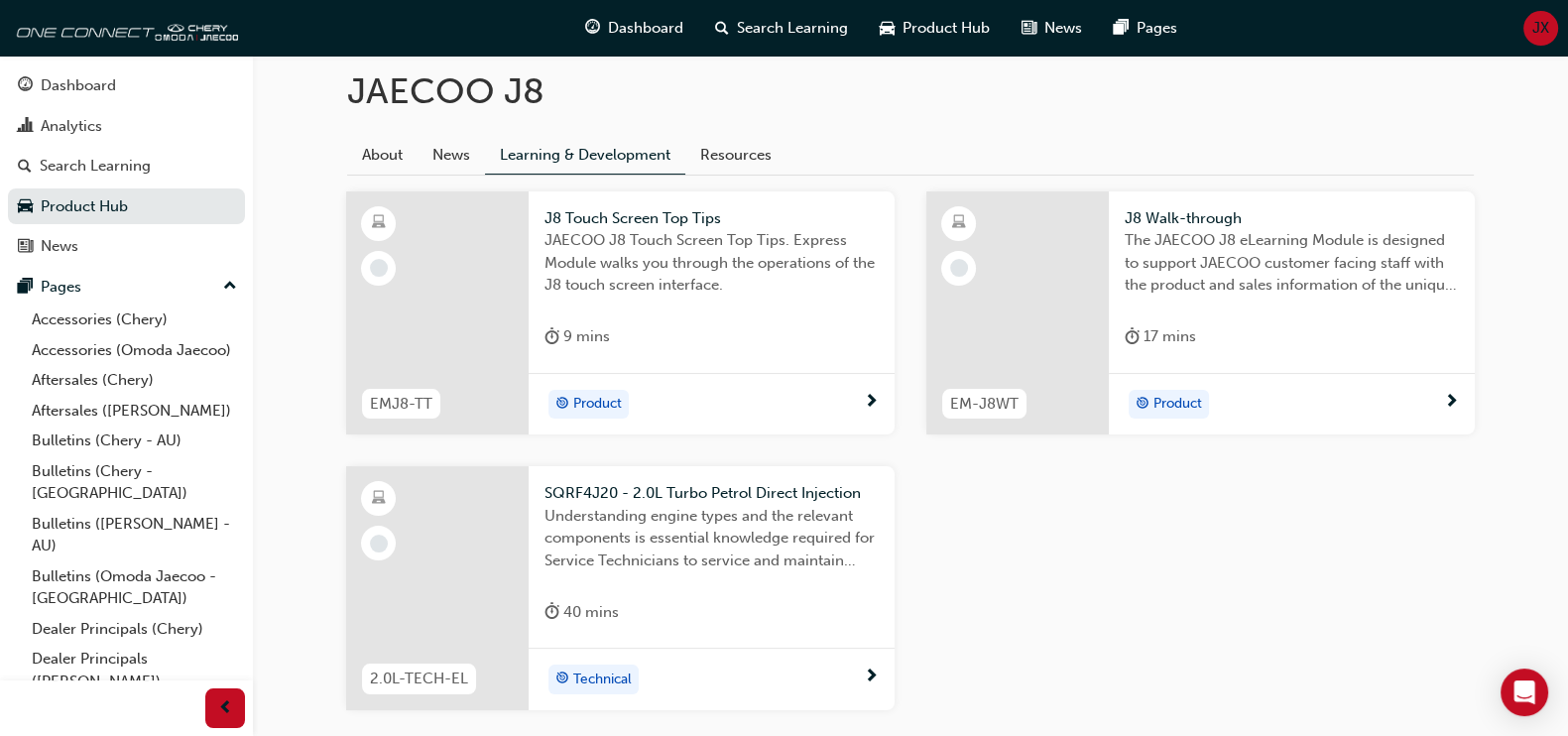 click on "J8 Touch Screen Top Tips" at bounding box center [711, 218] 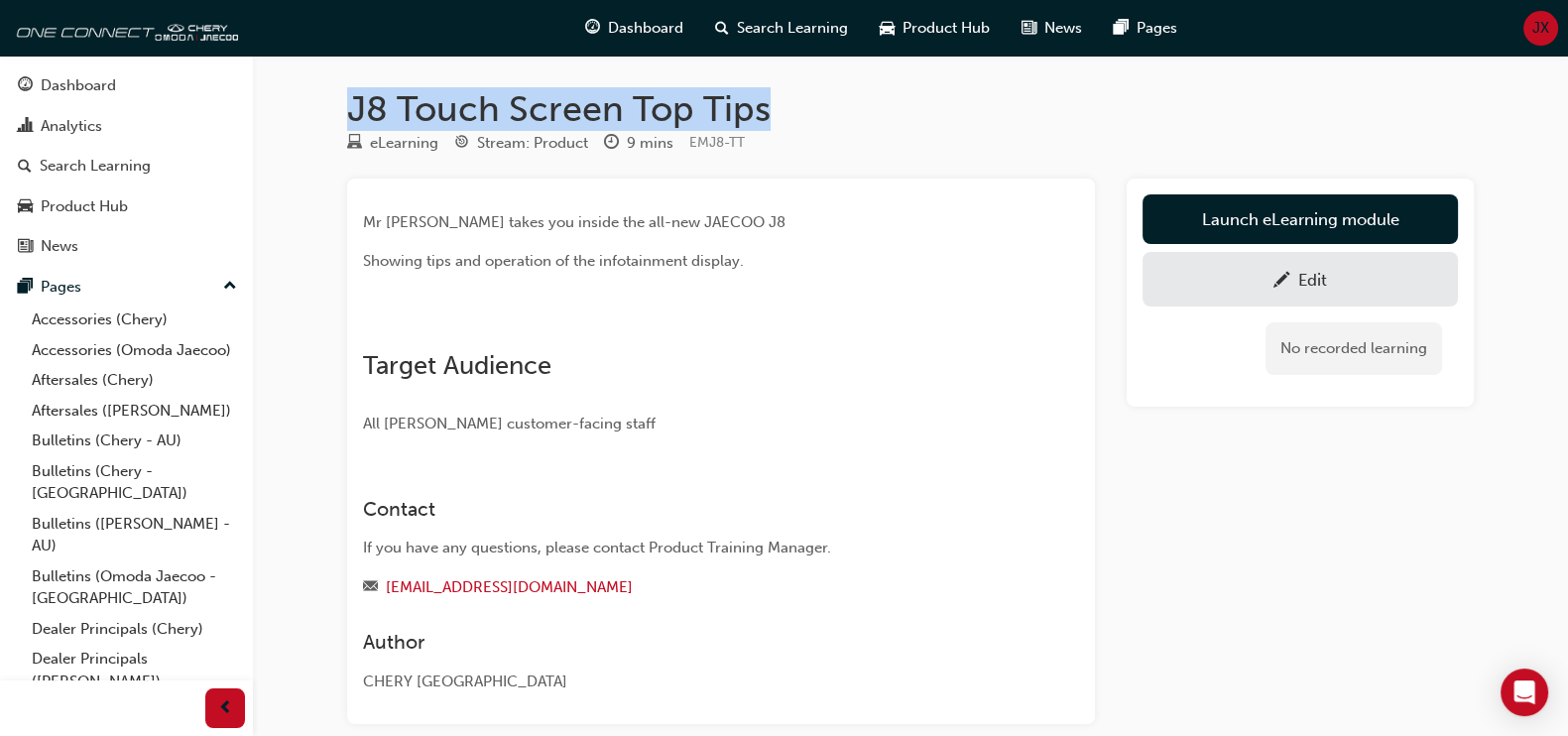 drag, startPoint x: 776, startPoint y: 113, endPoint x: 351, endPoint y: 121, distance: 425.07529 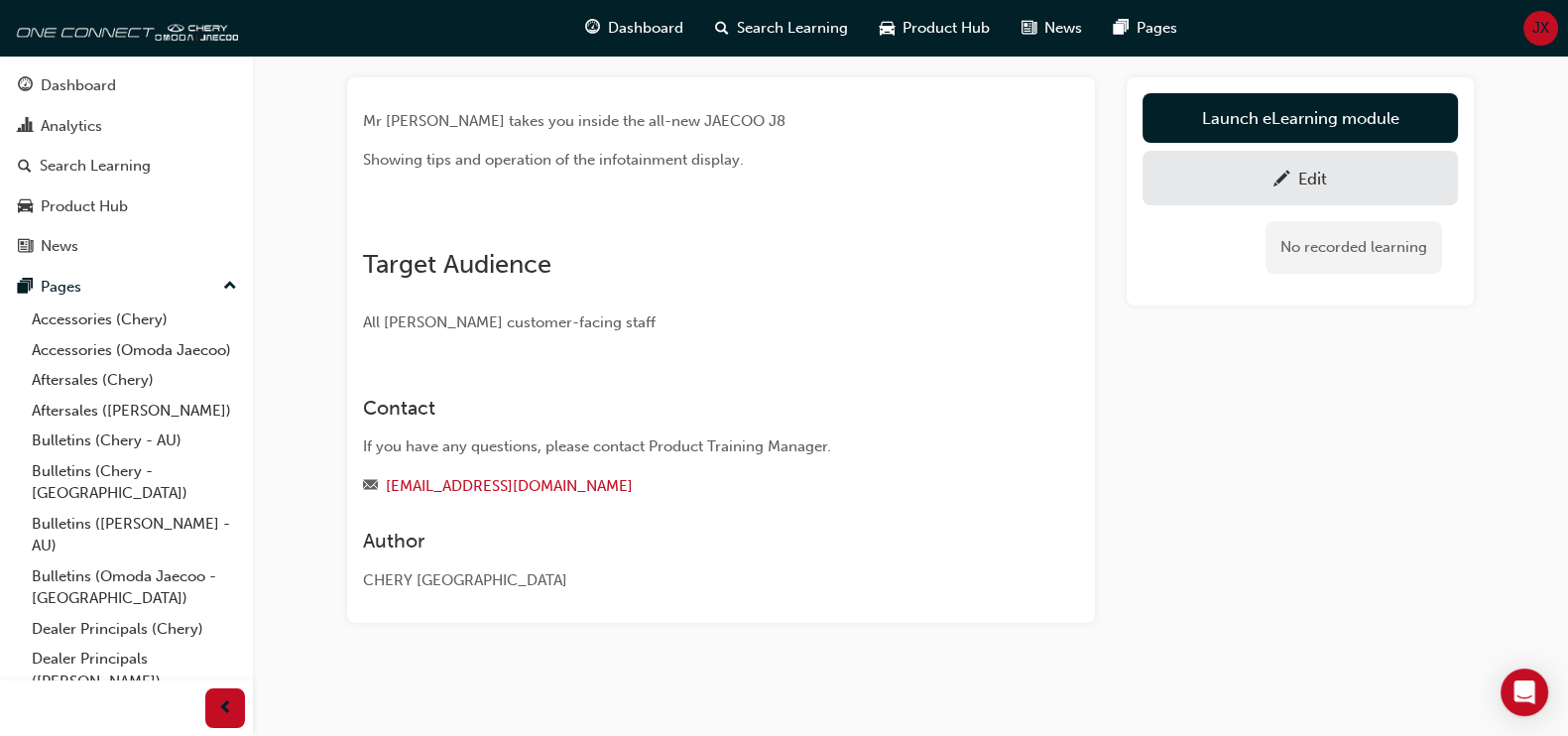 scroll, scrollTop: 0, scrollLeft: 0, axis: both 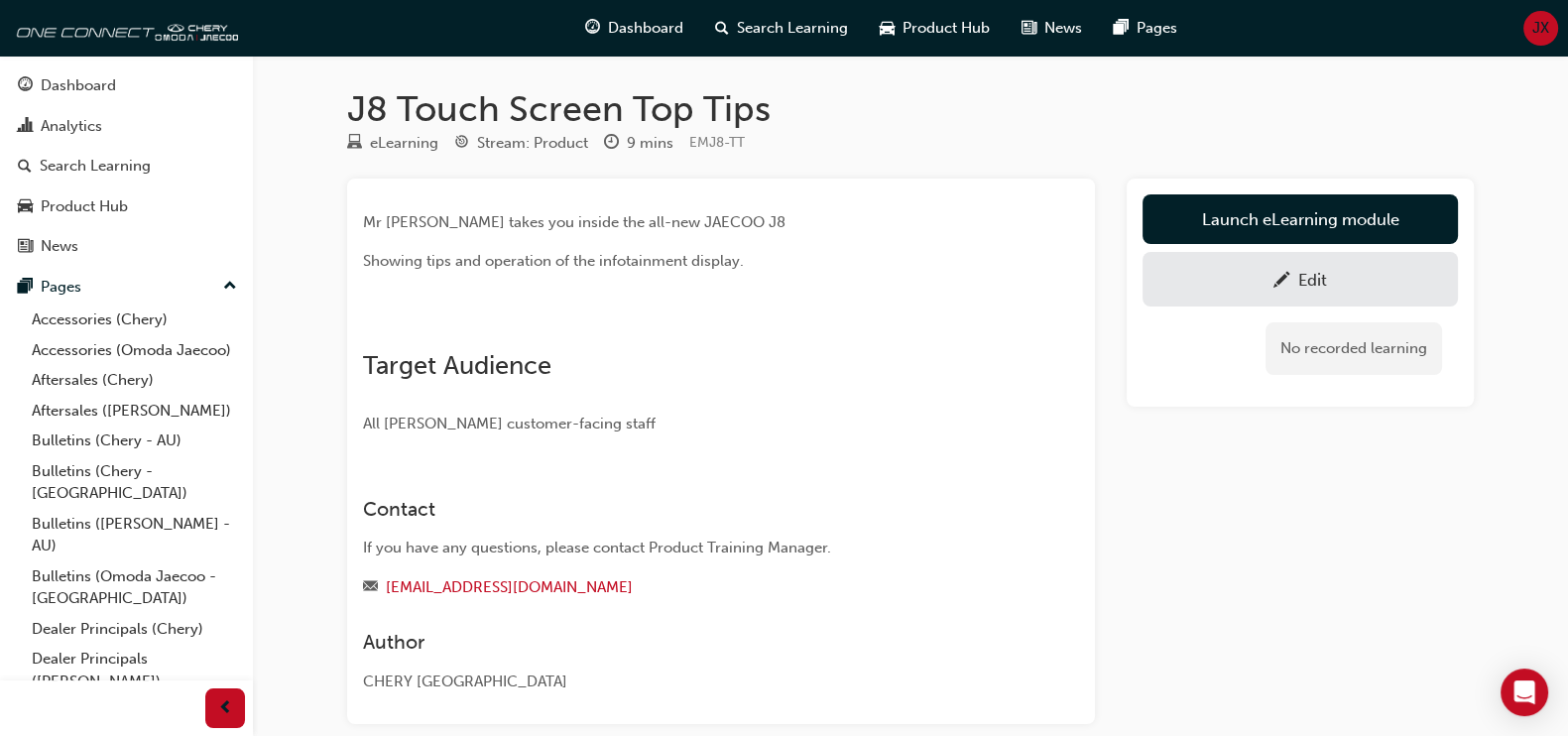 click on "Mr [PERSON_NAME] takes you inside the all-new JAECOO J8 Showing tips and operation of the infotainment display. ﻿ Target Audience All [PERSON_NAME] customer-facing staff" at bounding box center [721, 314] 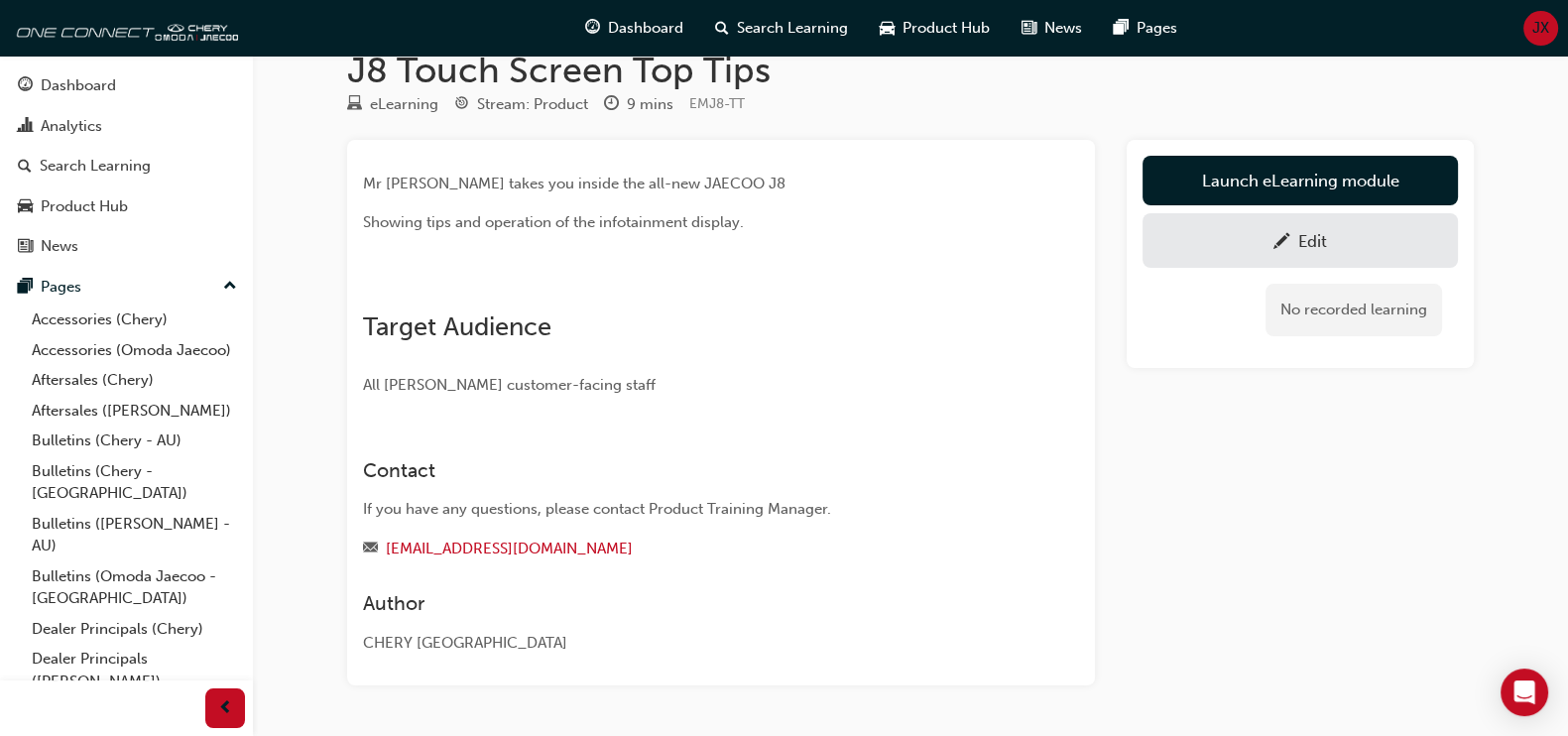 scroll, scrollTop: 0, scrollLeft: 0, axis: both 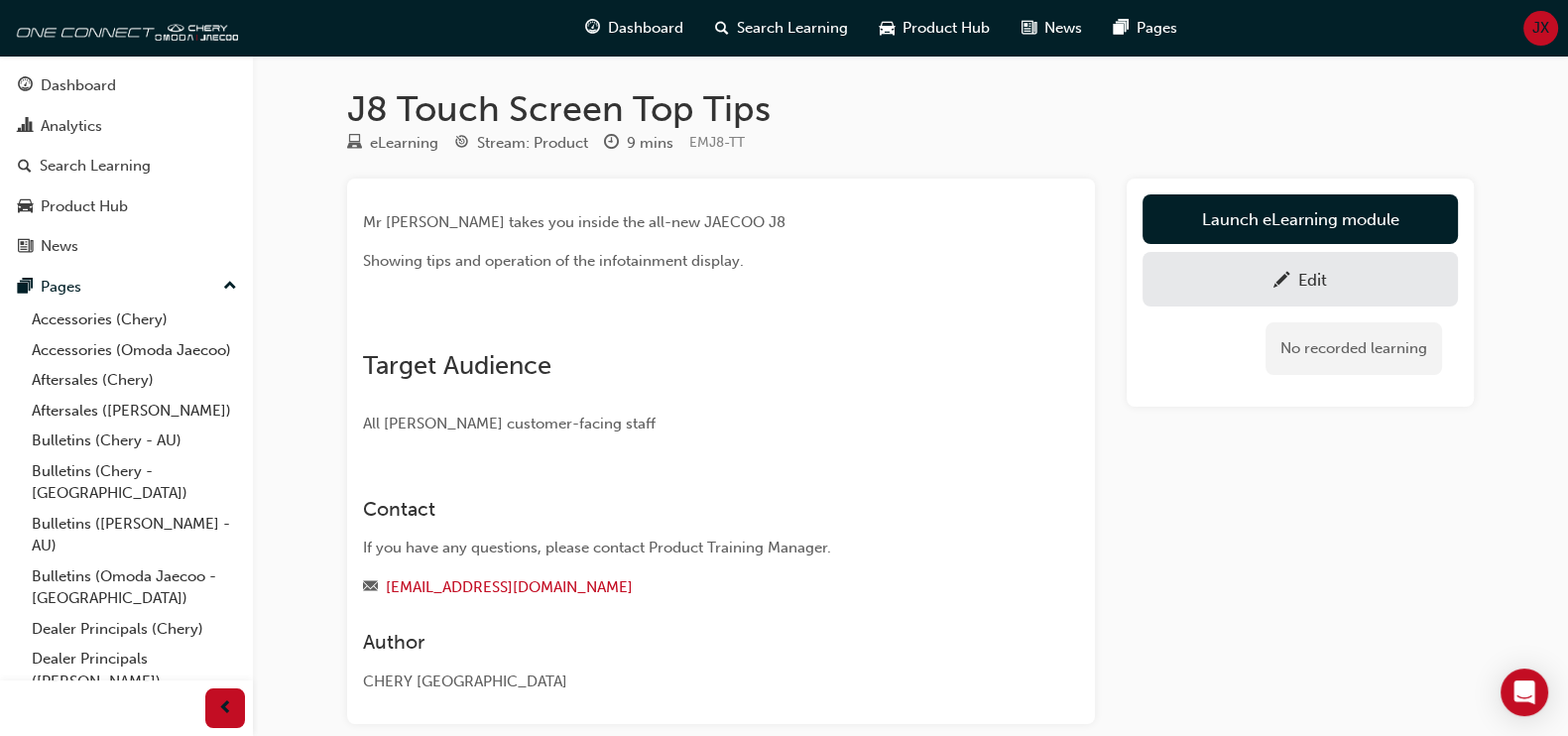 click at bounding box center (363, 328) 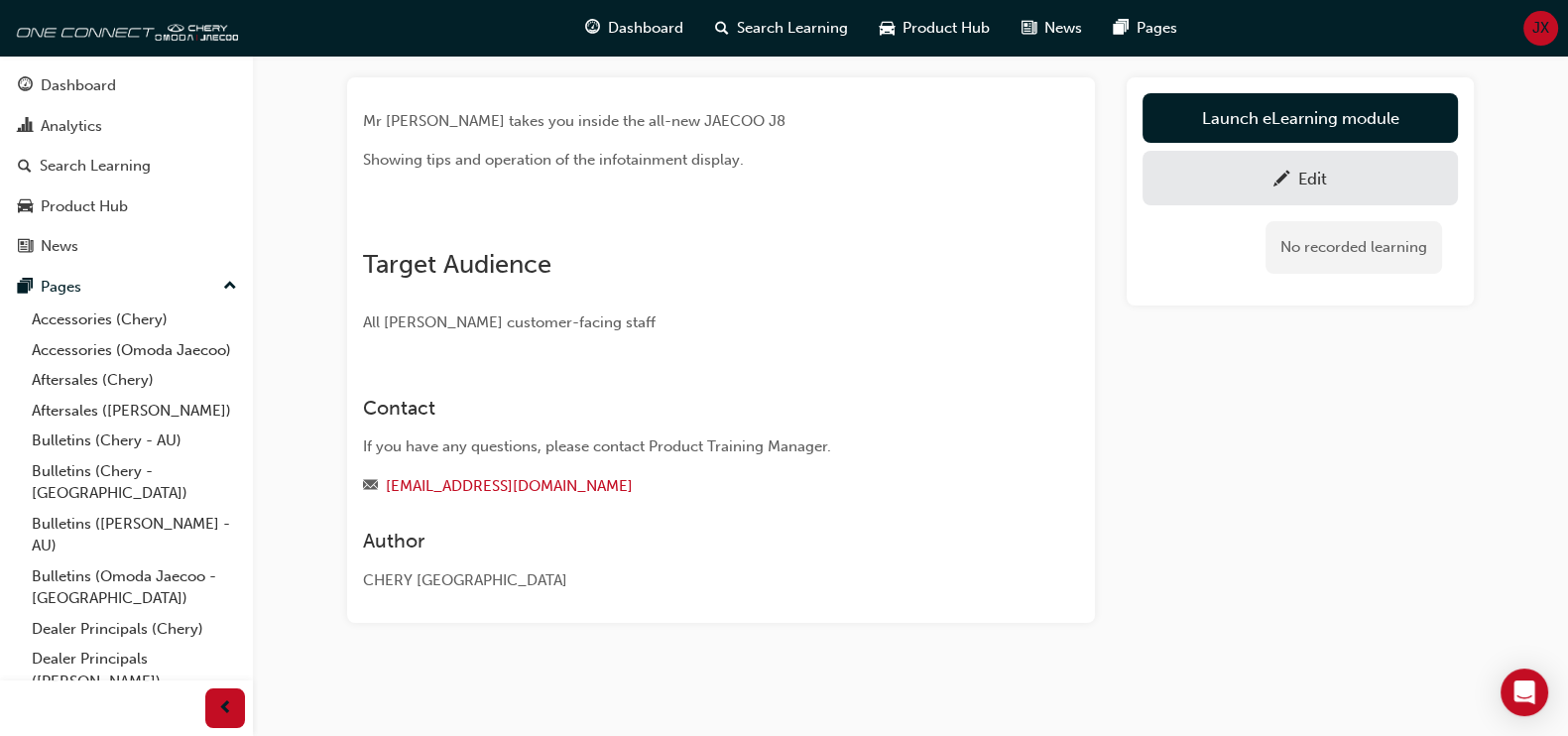 scroll, scrollTop: 0, scrollLeft: 0, axis: both 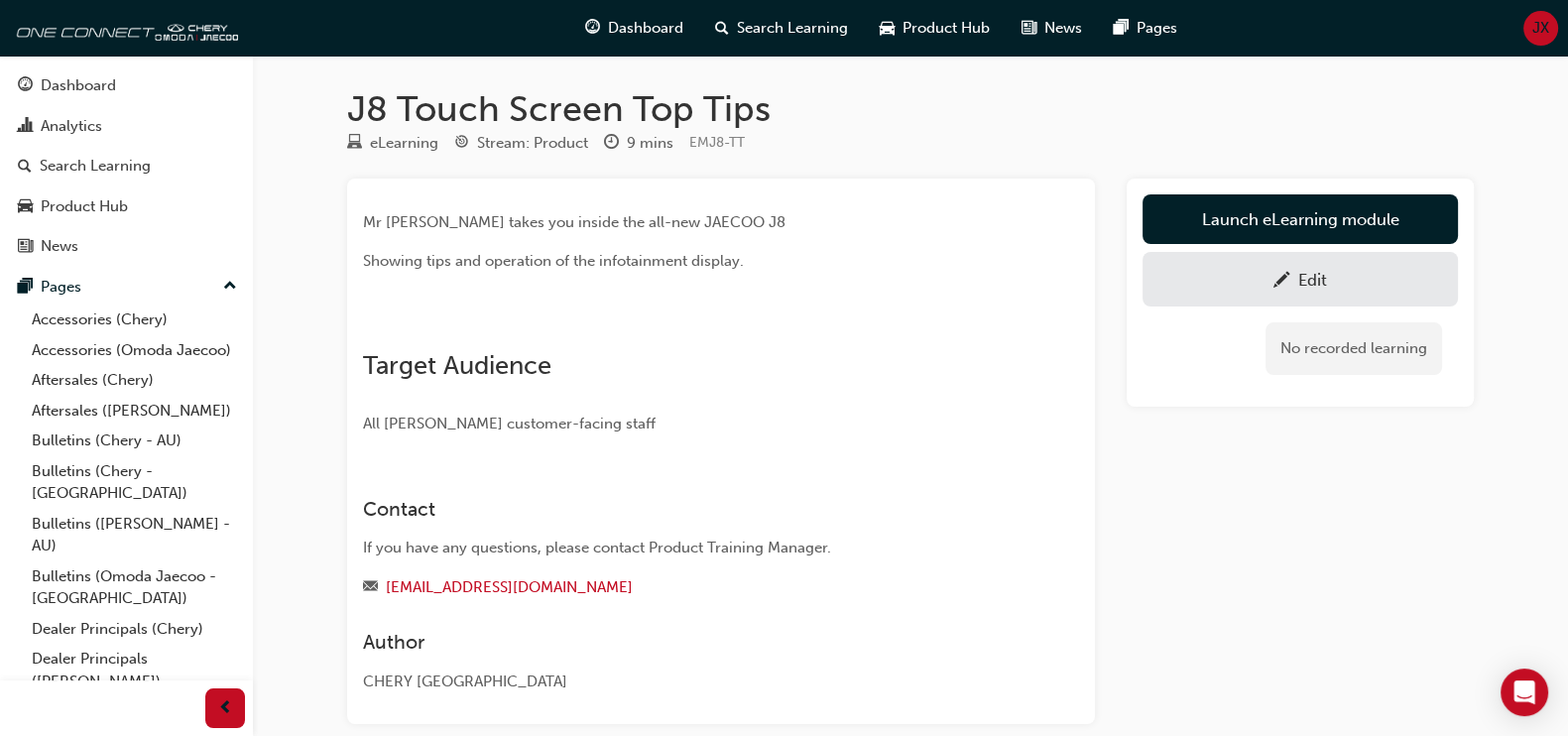 click on "Showing tips and operation of the infotainment display." at bounding box center (553, 261) 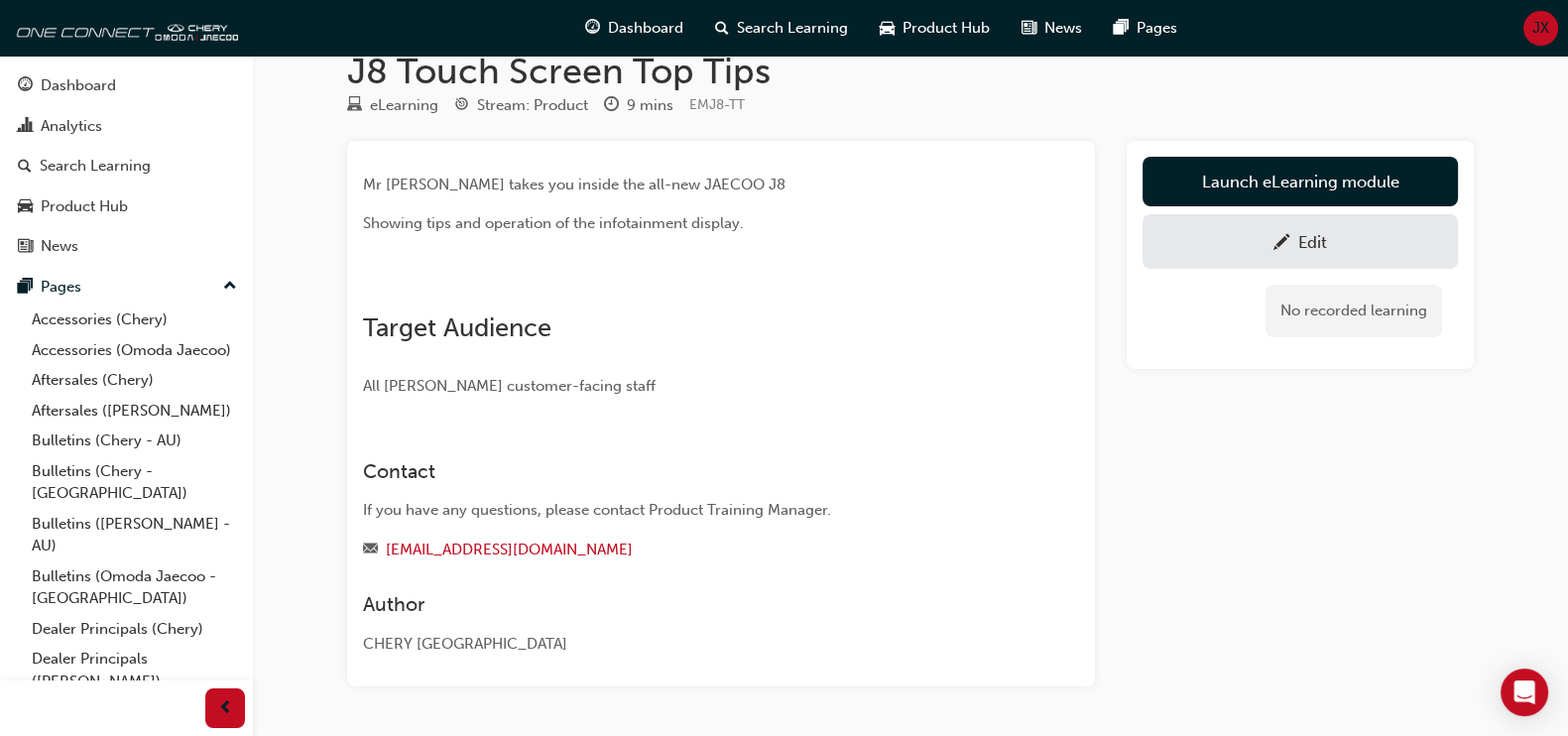 scroll, scrollTop: 0, scrollLeft: 0, axis: both 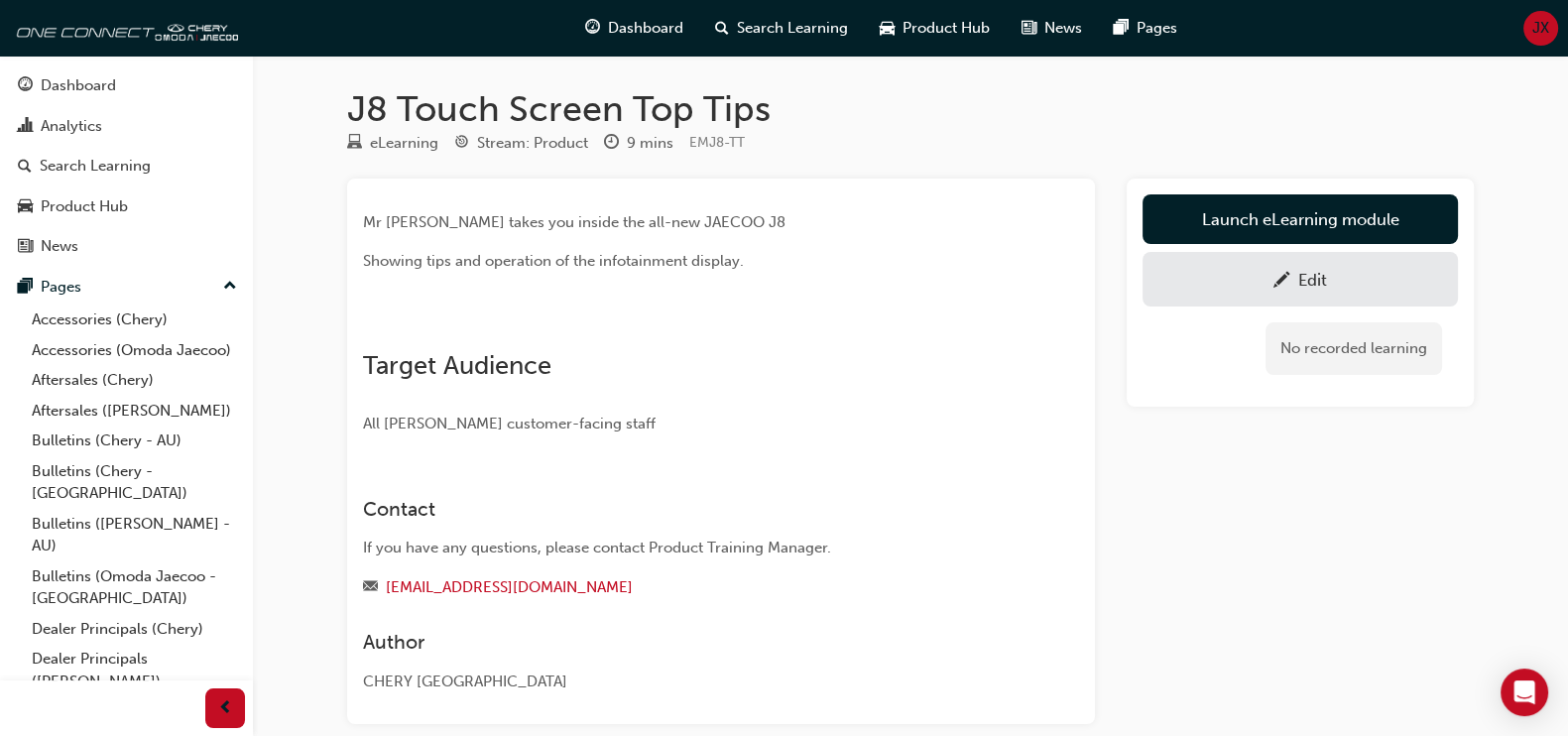 click on "﻿" at bounding box center [685, 311] 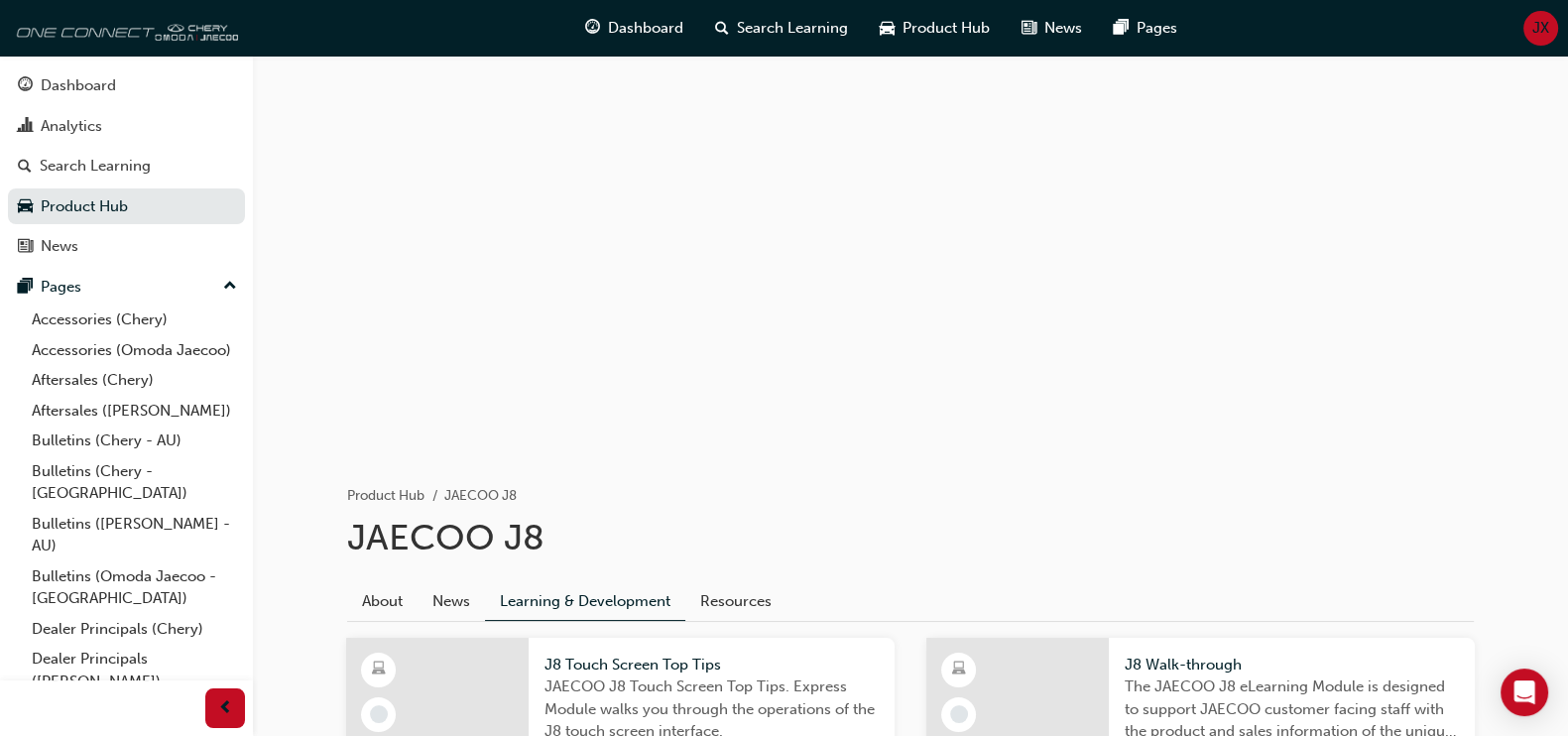 scroll, scrollTop: 446, scrollLeft: 0, axis: vertical 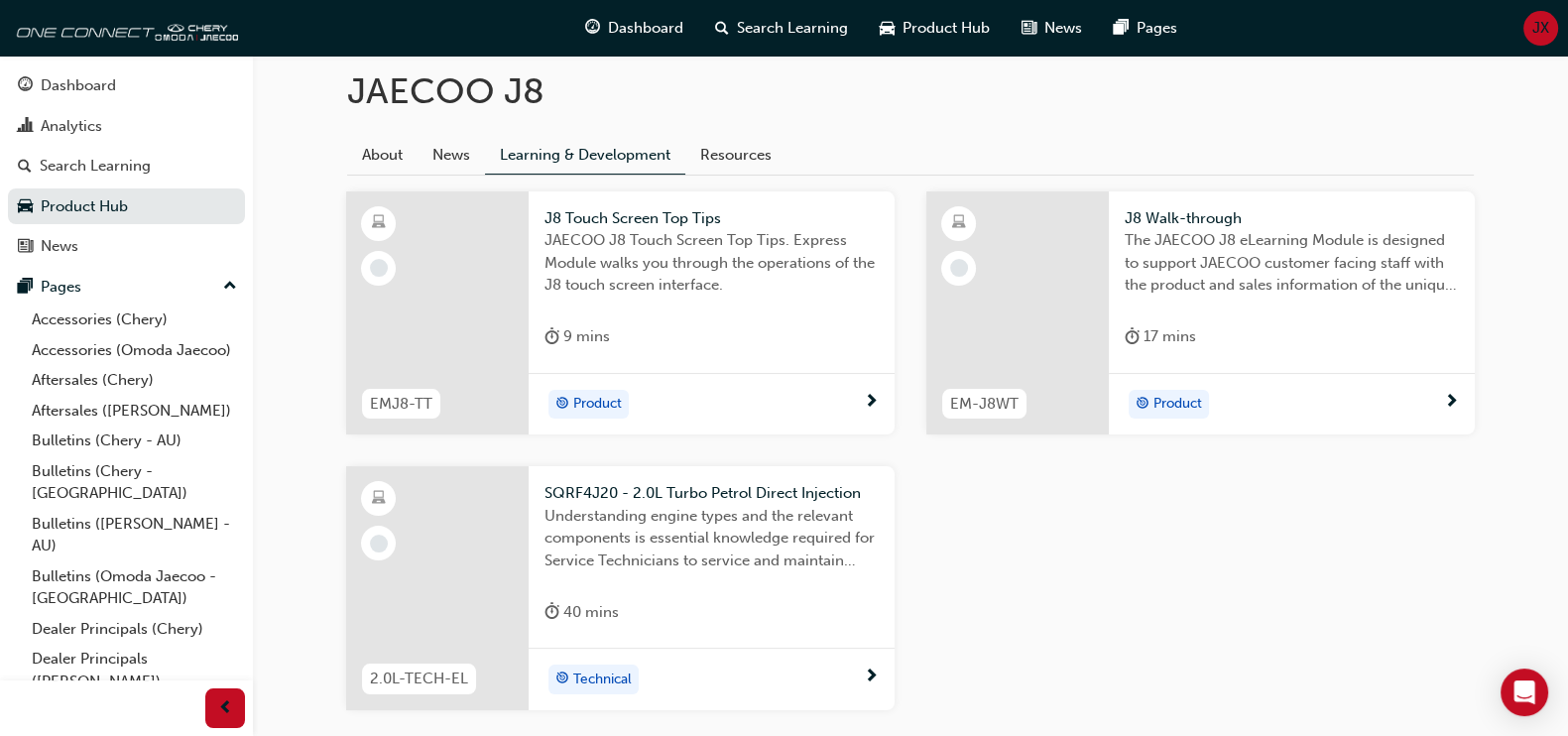 click on "JAECOO J8 Touch Screen Top Tips.
Express Module walks you through the operations of the J8 touch screen interface." at bounding box center (711, 263) 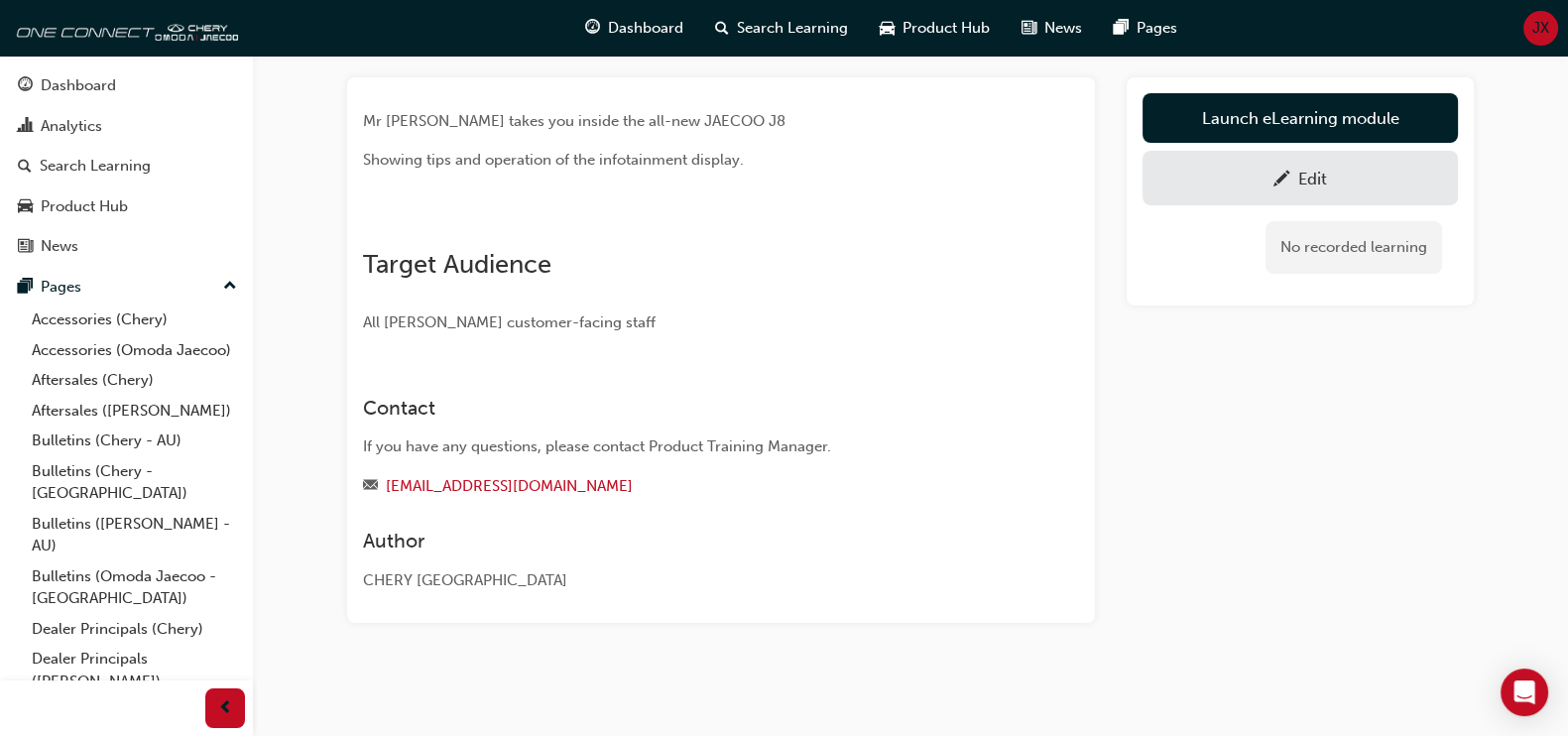 scroll, scrollTop: 0, scrollLeft: 0, axis: both 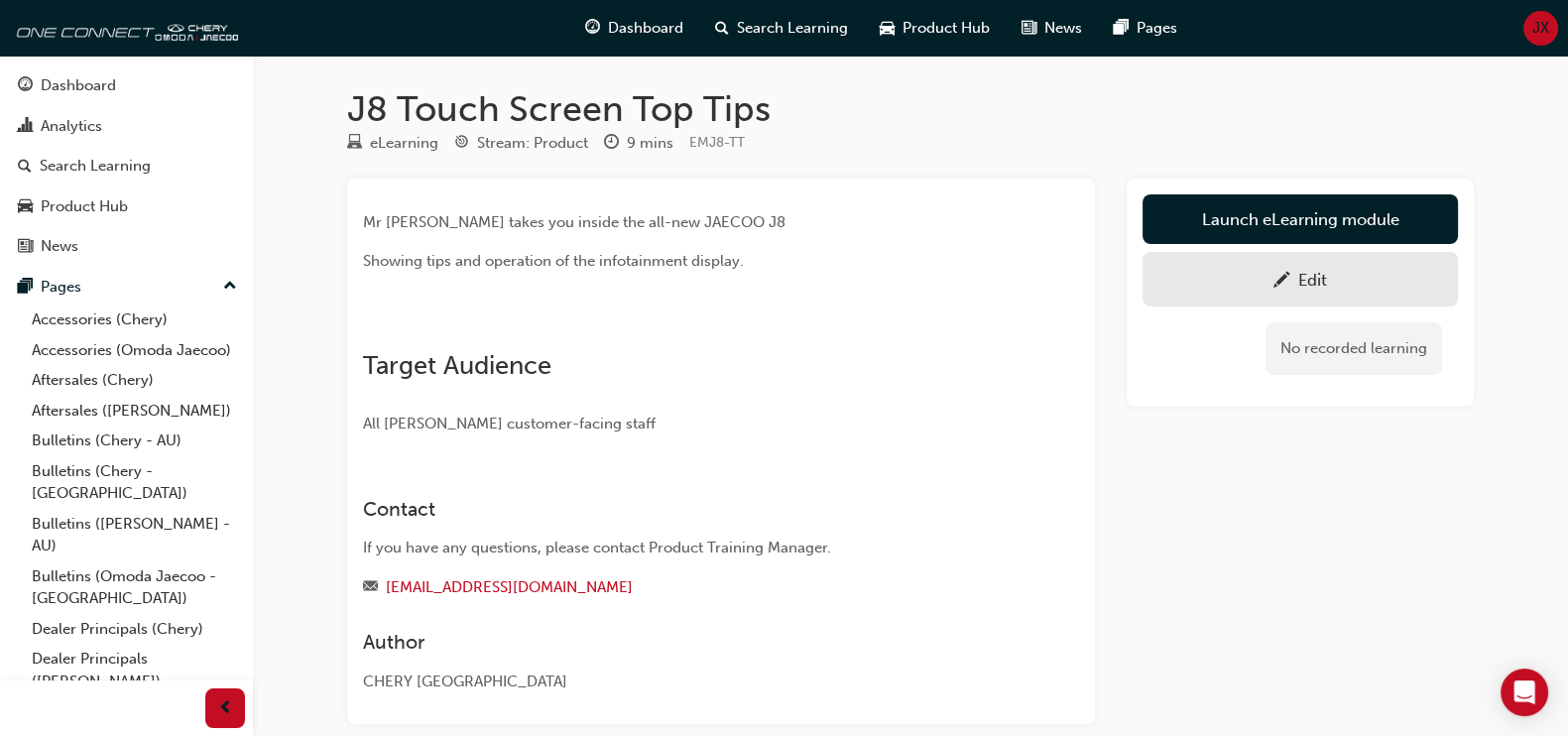 click at bounding box center (363, 328) 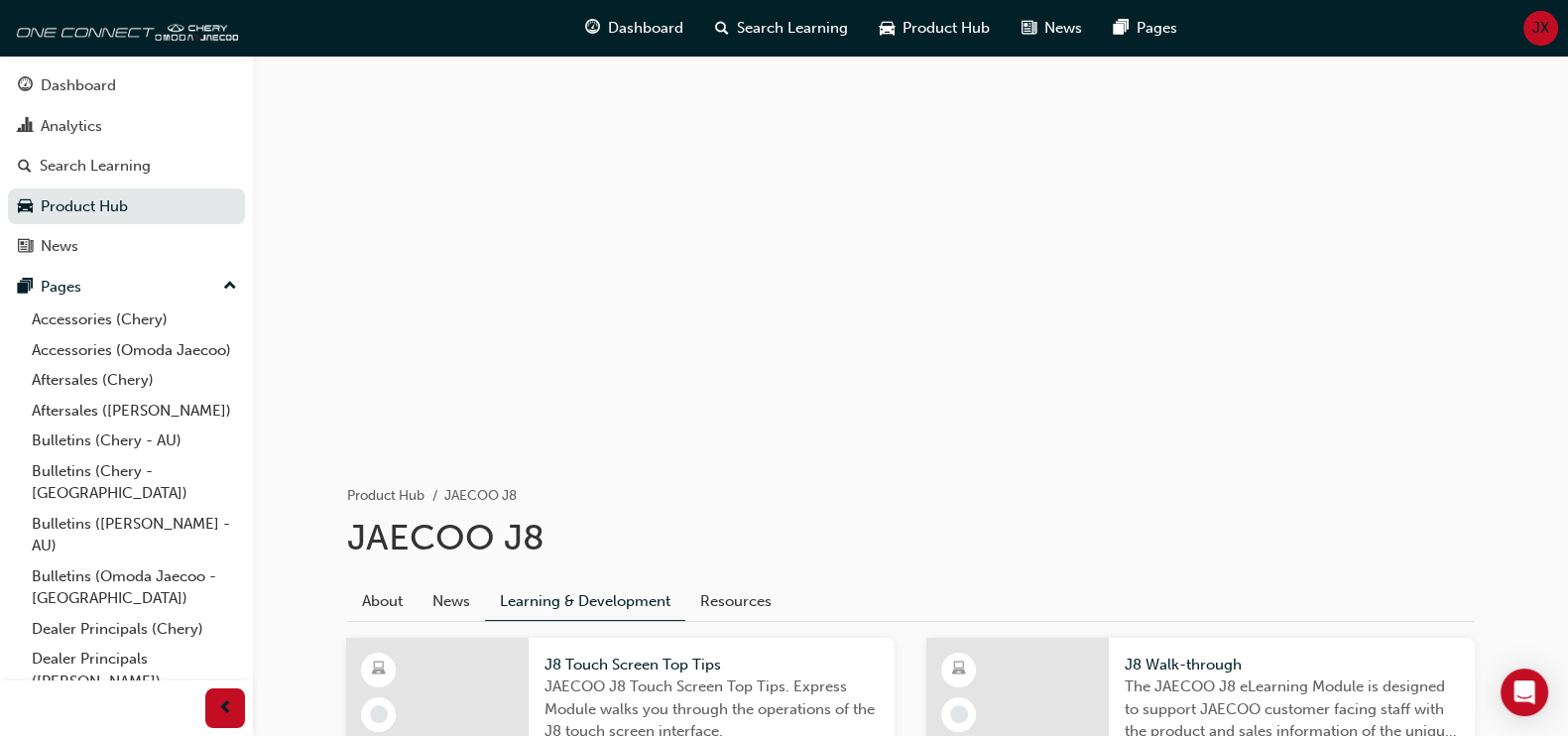scroll, scrollTop: 446, scrollLeft: 0, axis: vertical 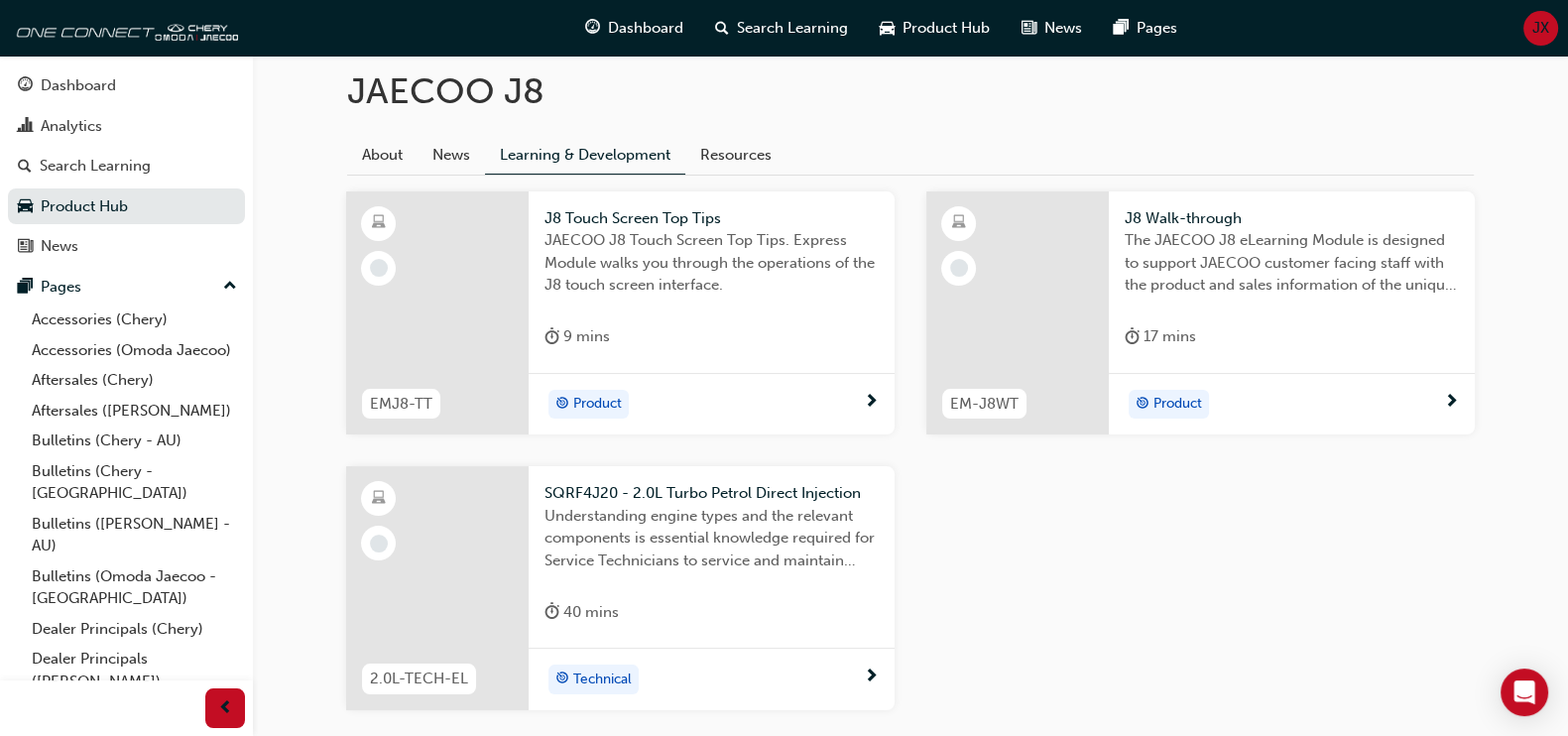 click at bounding box center [1018, 313] 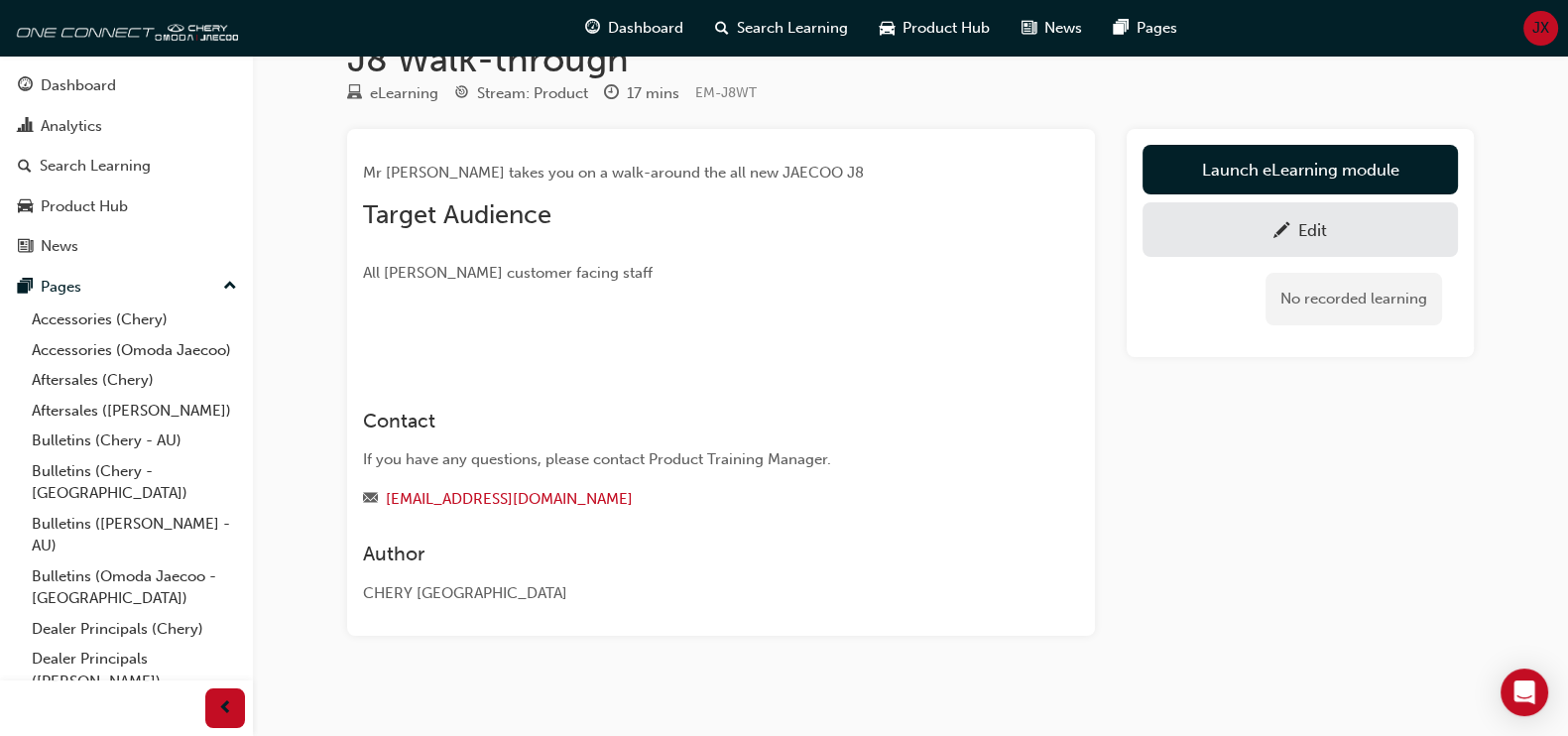 scroll, scrollTop: 0, scrollLeft: 0, axis: both 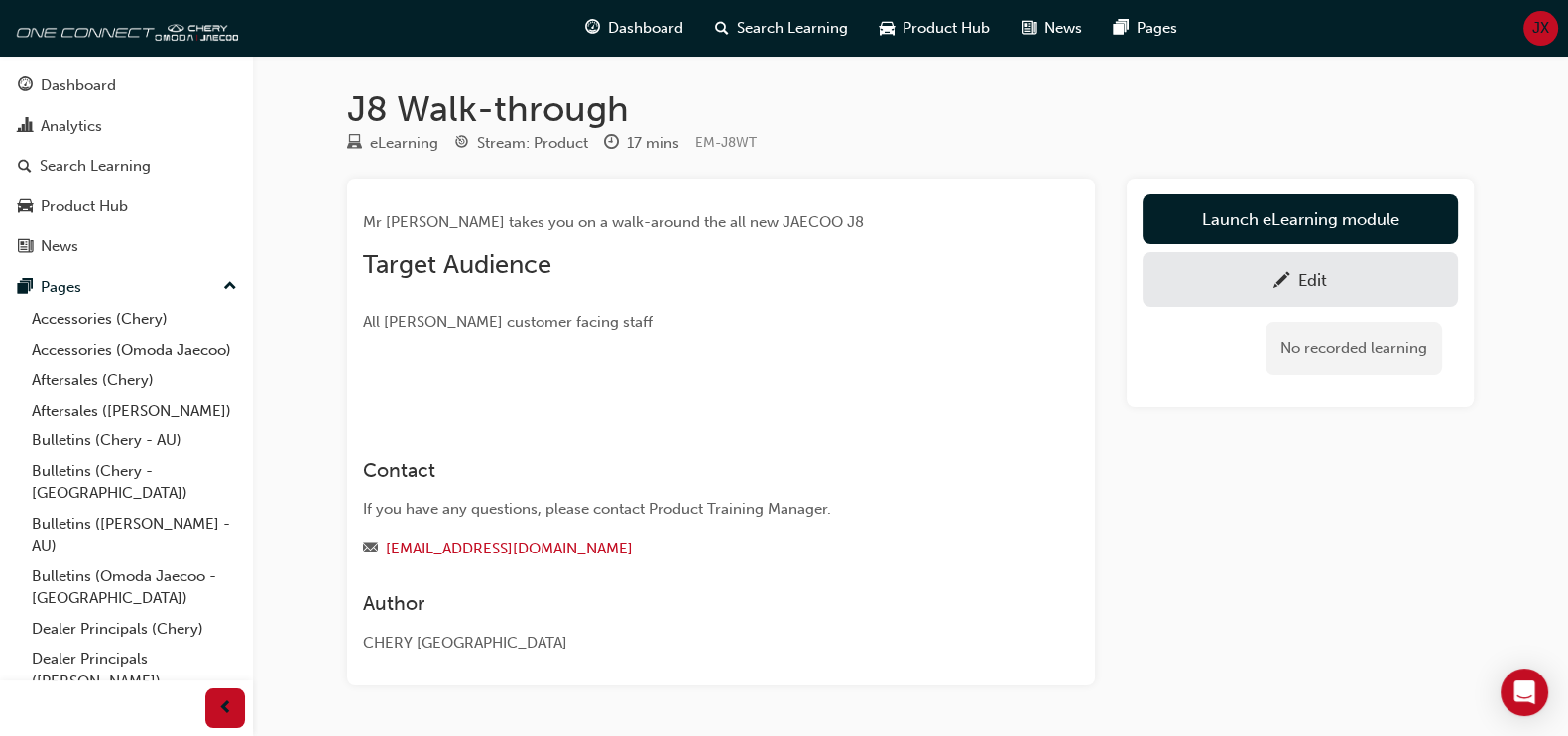 click at bounding box center (363, 390) 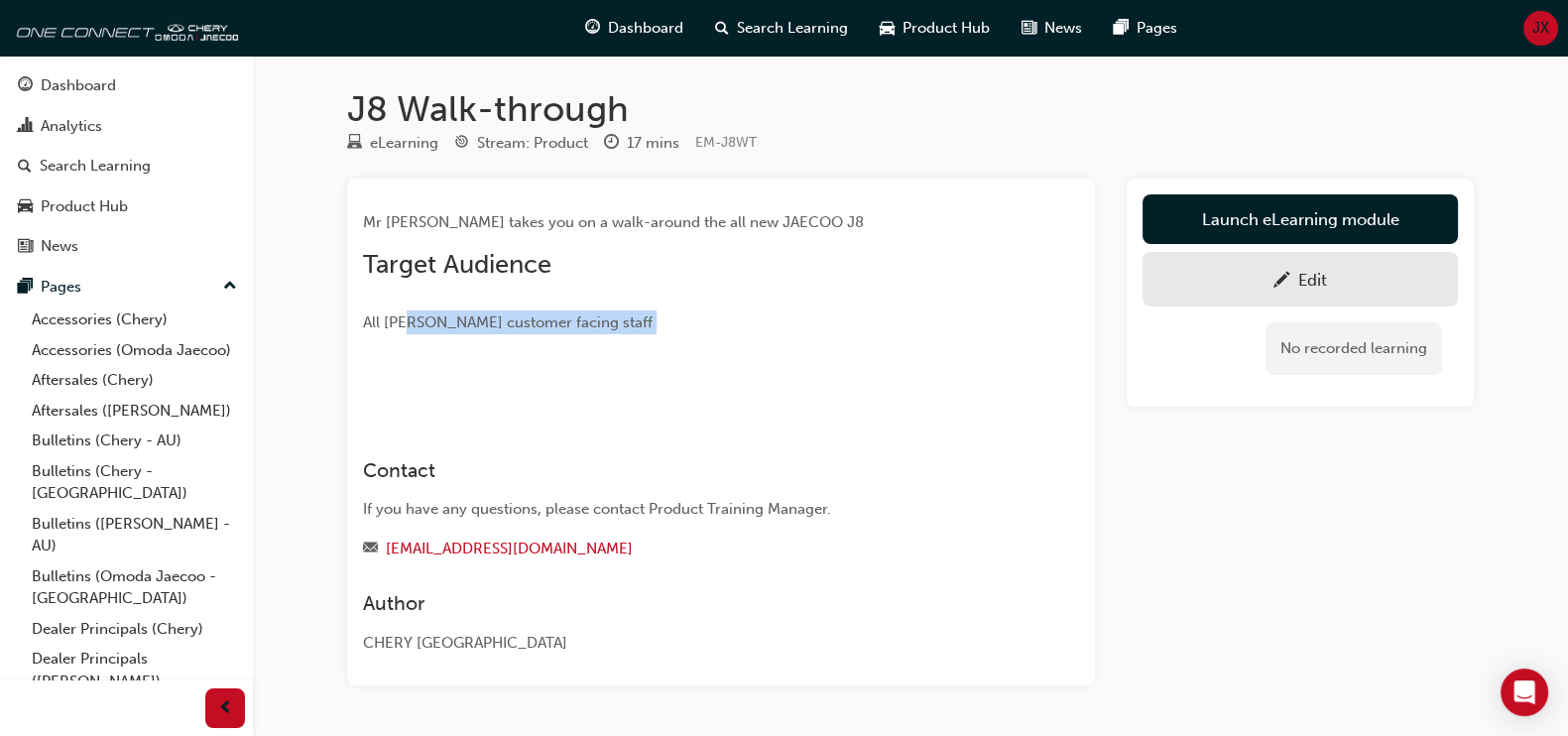 click on "Mr [PERSON_NAME] takes you on a walk-around the all new JAECOO J8 Target Audience All Omoda Jaecoo customer facing staff ﻿" at bounding box center (685, 304) 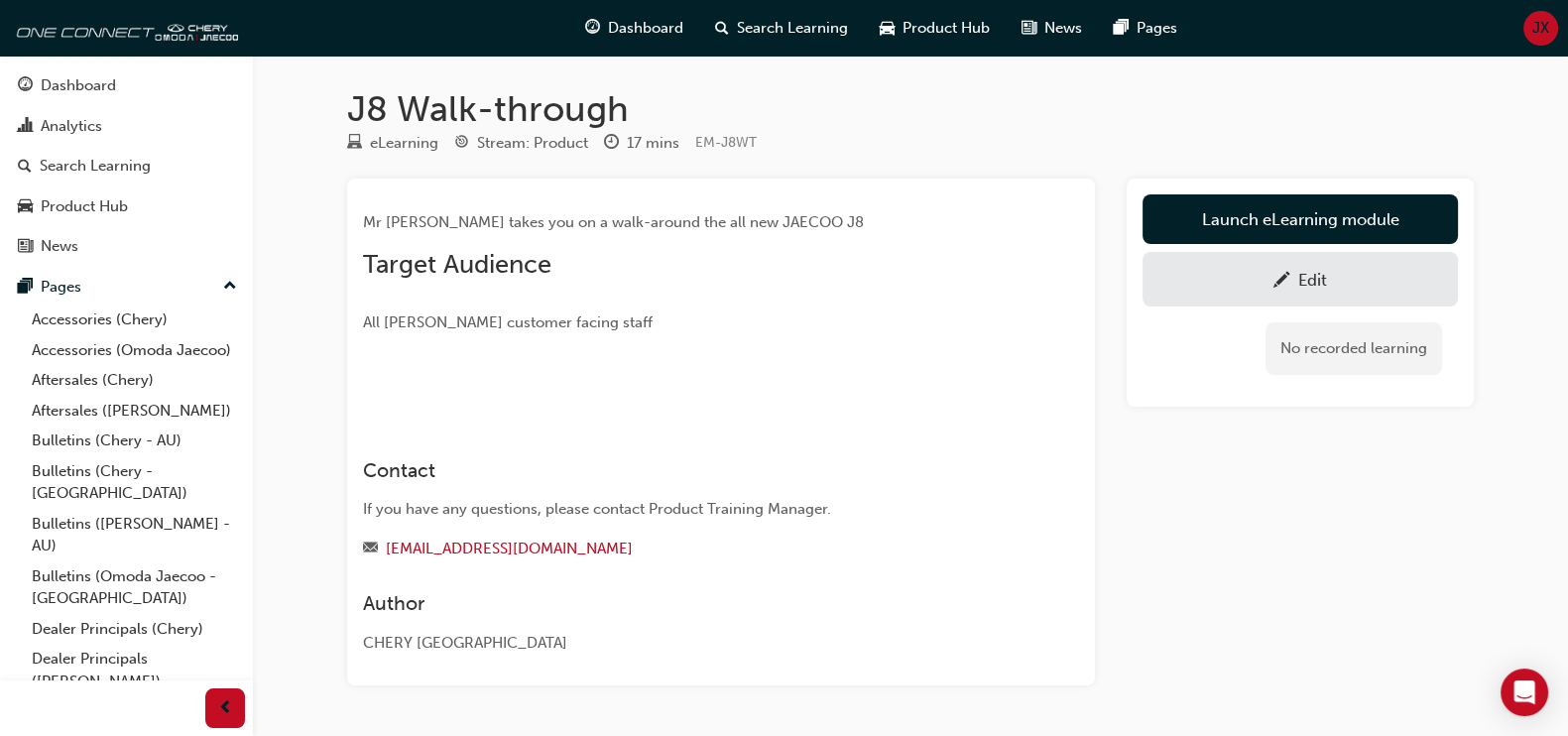click on "Target Audience" at bounding box center [685, 265] 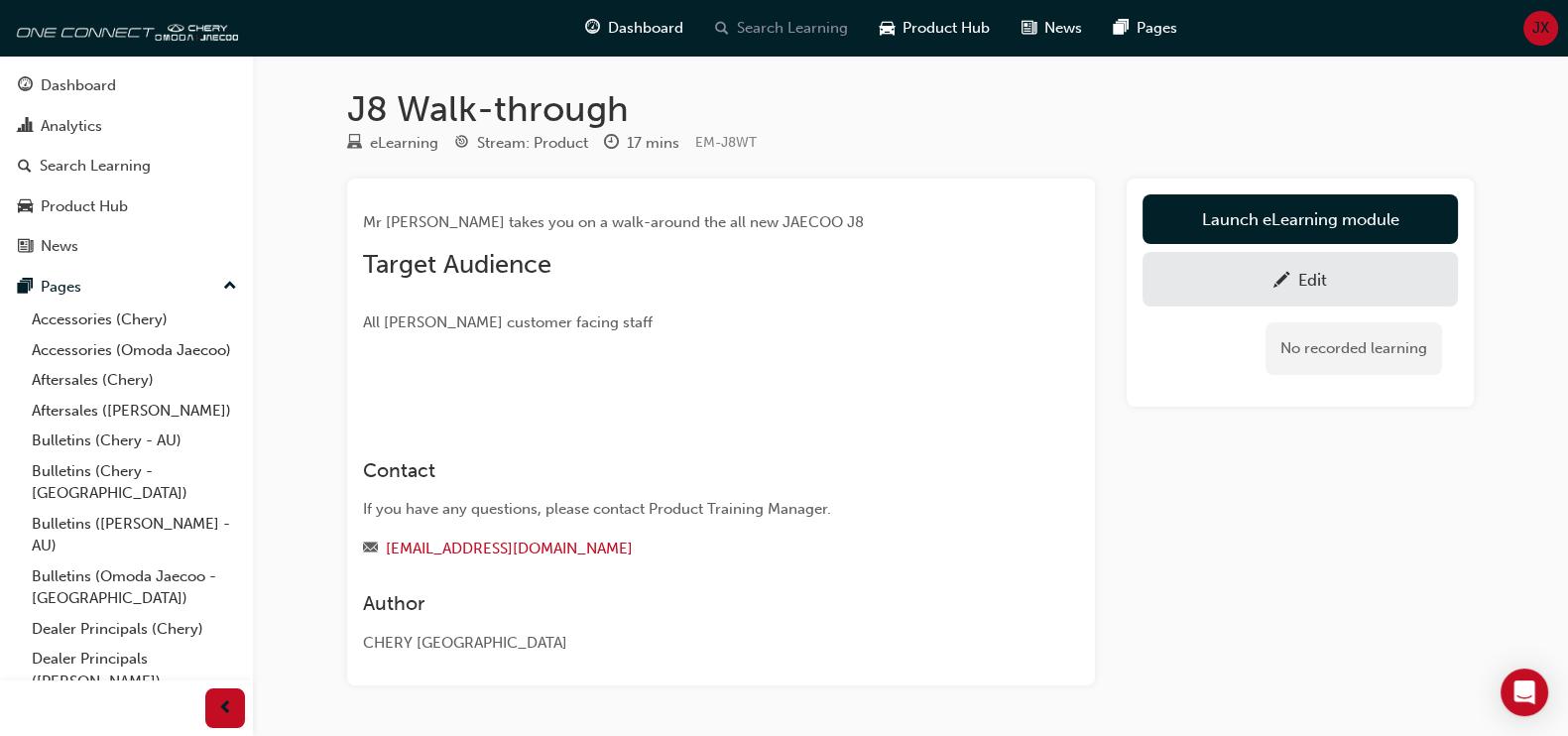 click on "Search Learning" at bounding box center (792, 28) 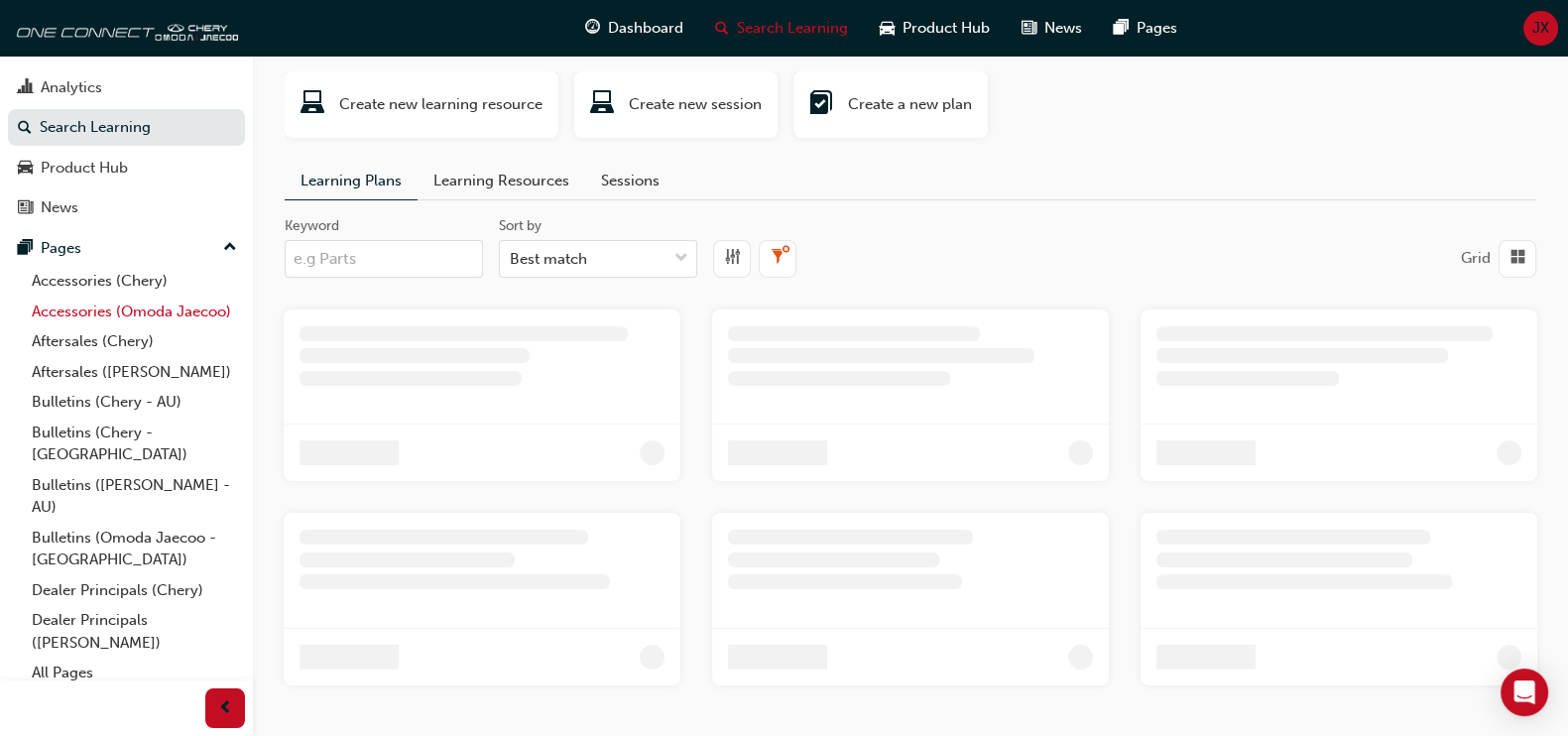 scroll, scrollTop: 50, scrollLeft: 0, axis: vertical 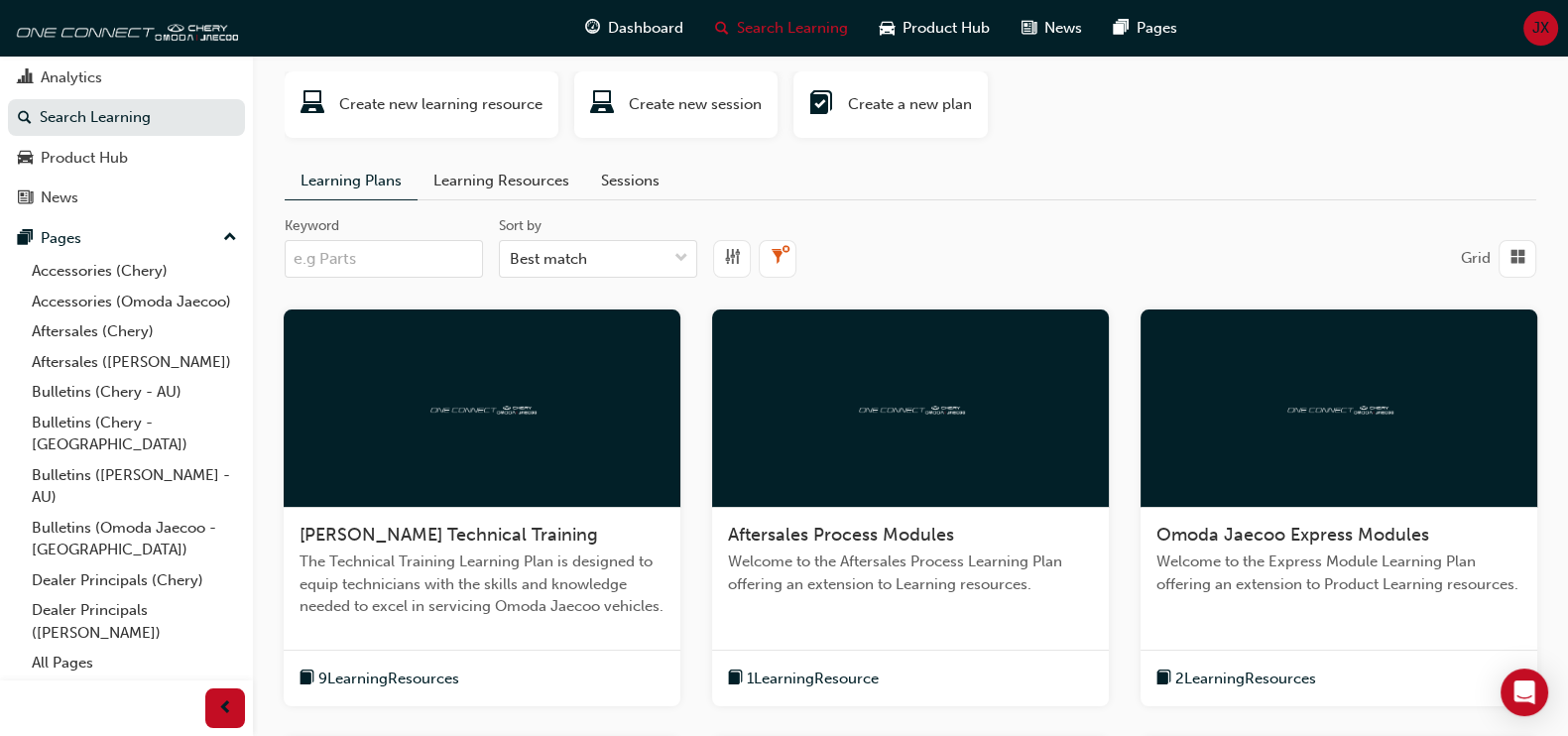 click on "Keyword" at bounding box center [384, 259] 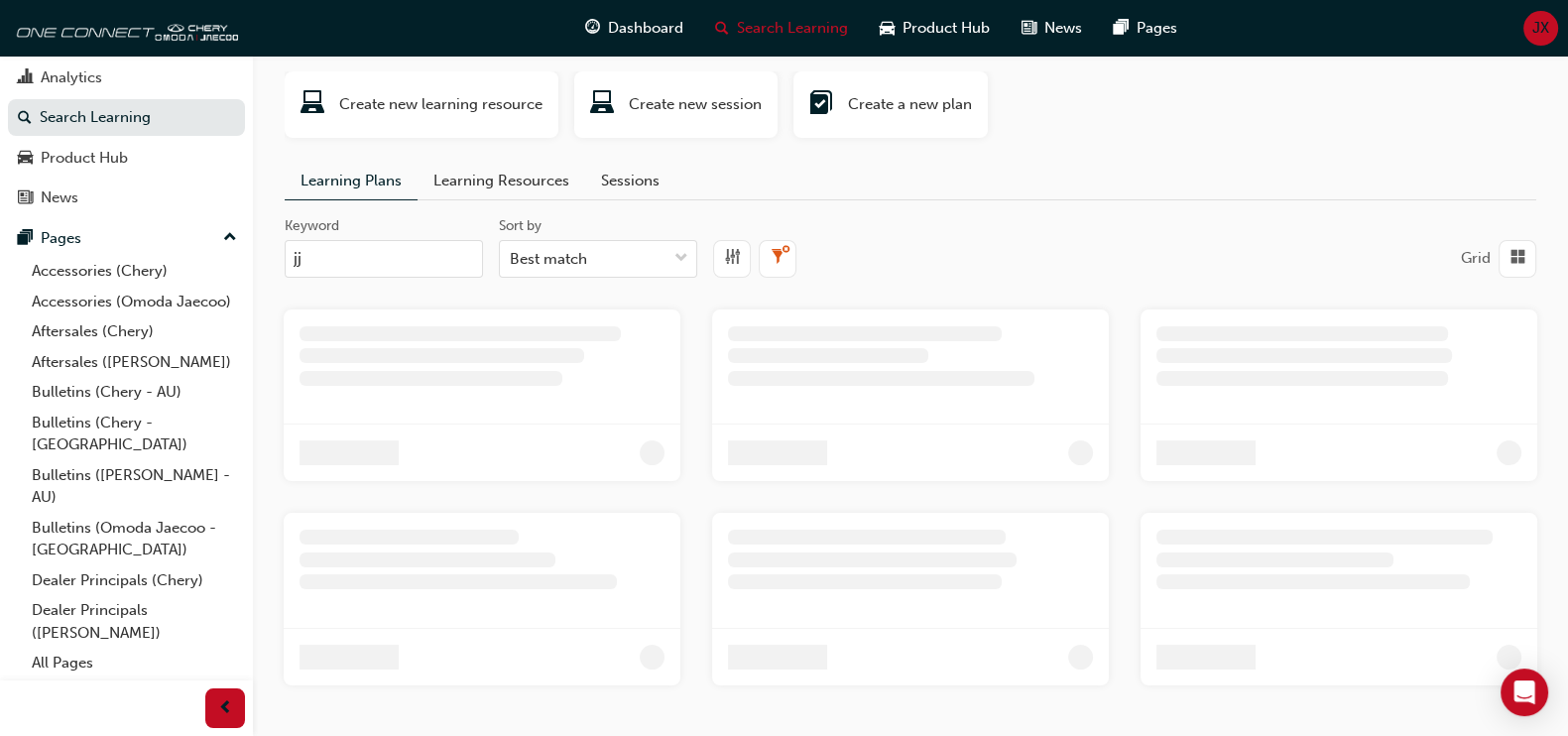 type on "j" 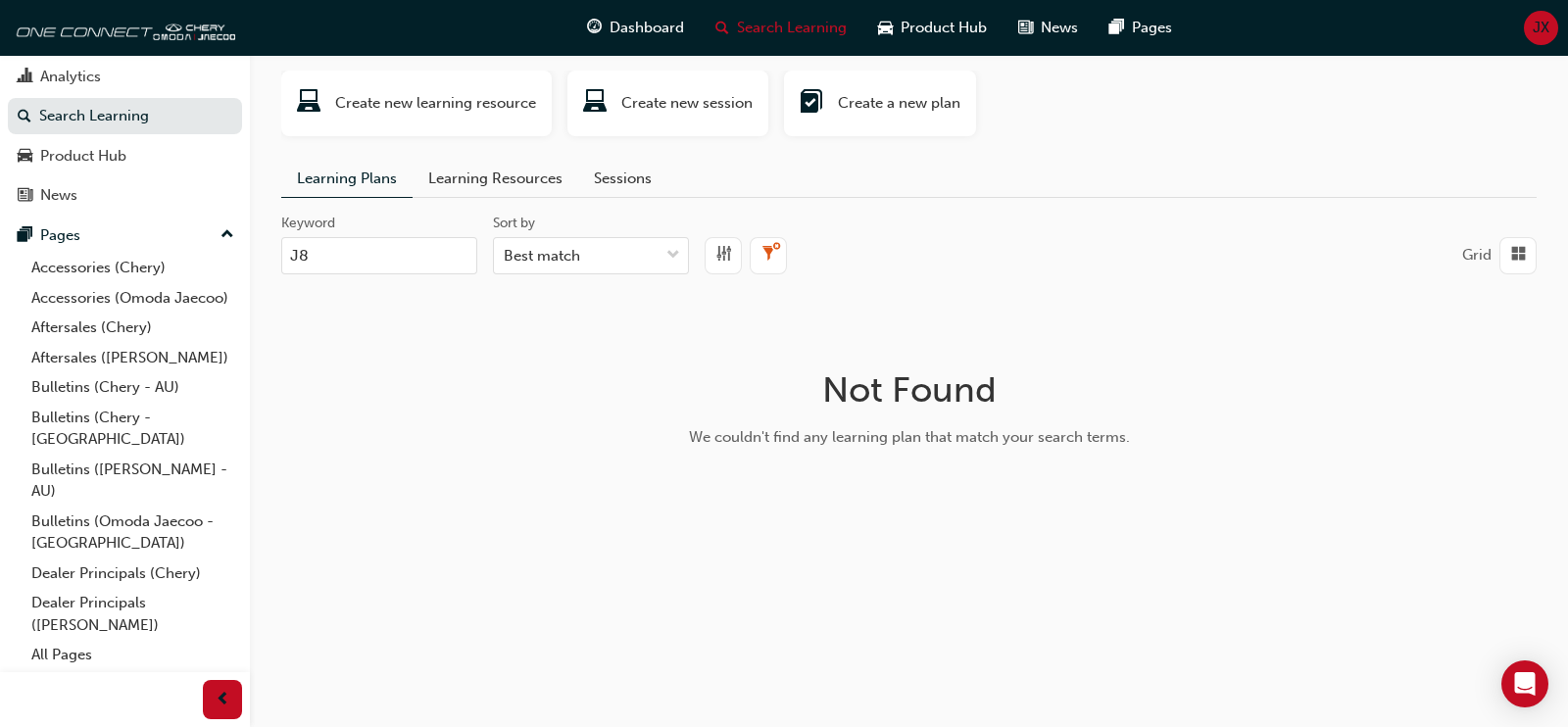 type on "J" 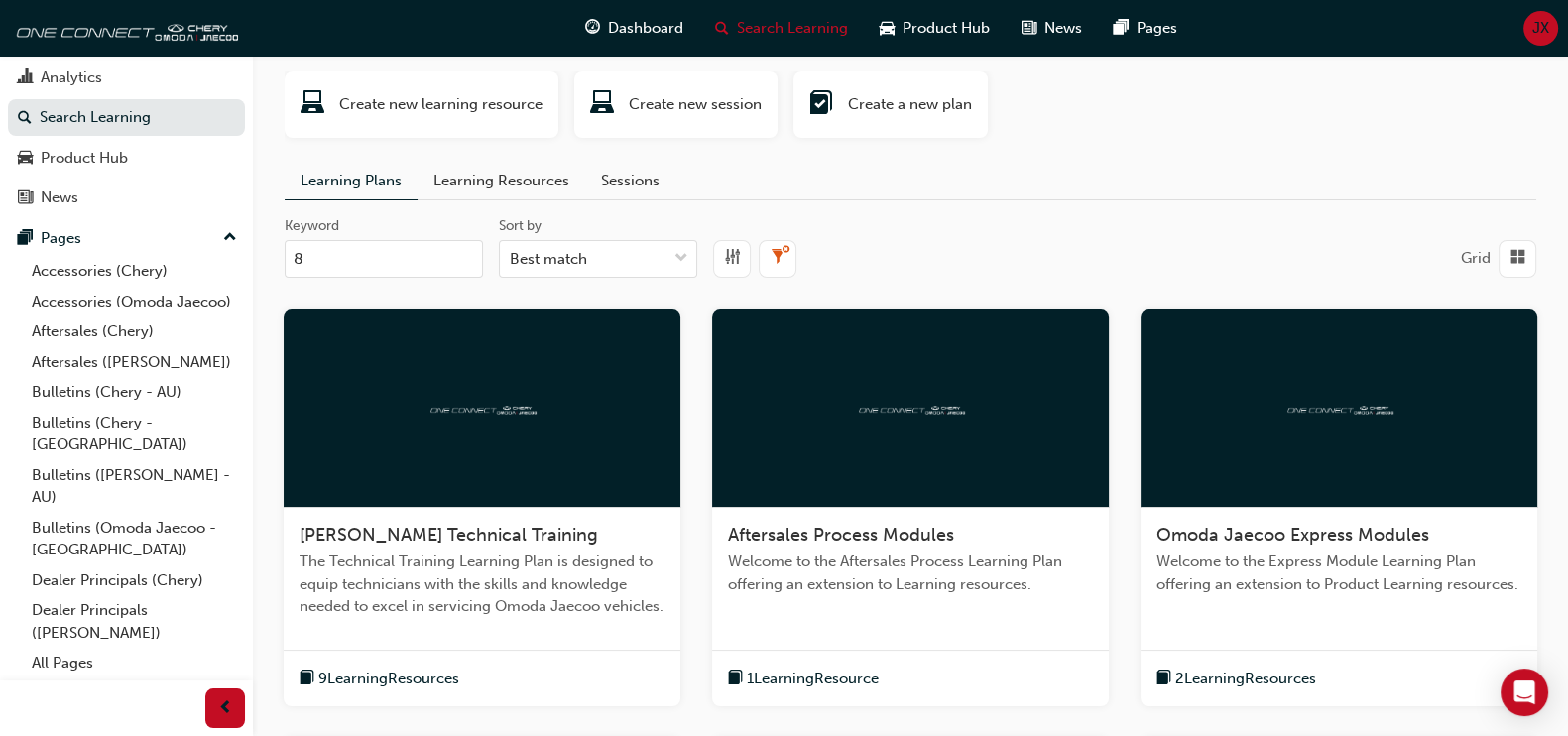 type on "8" 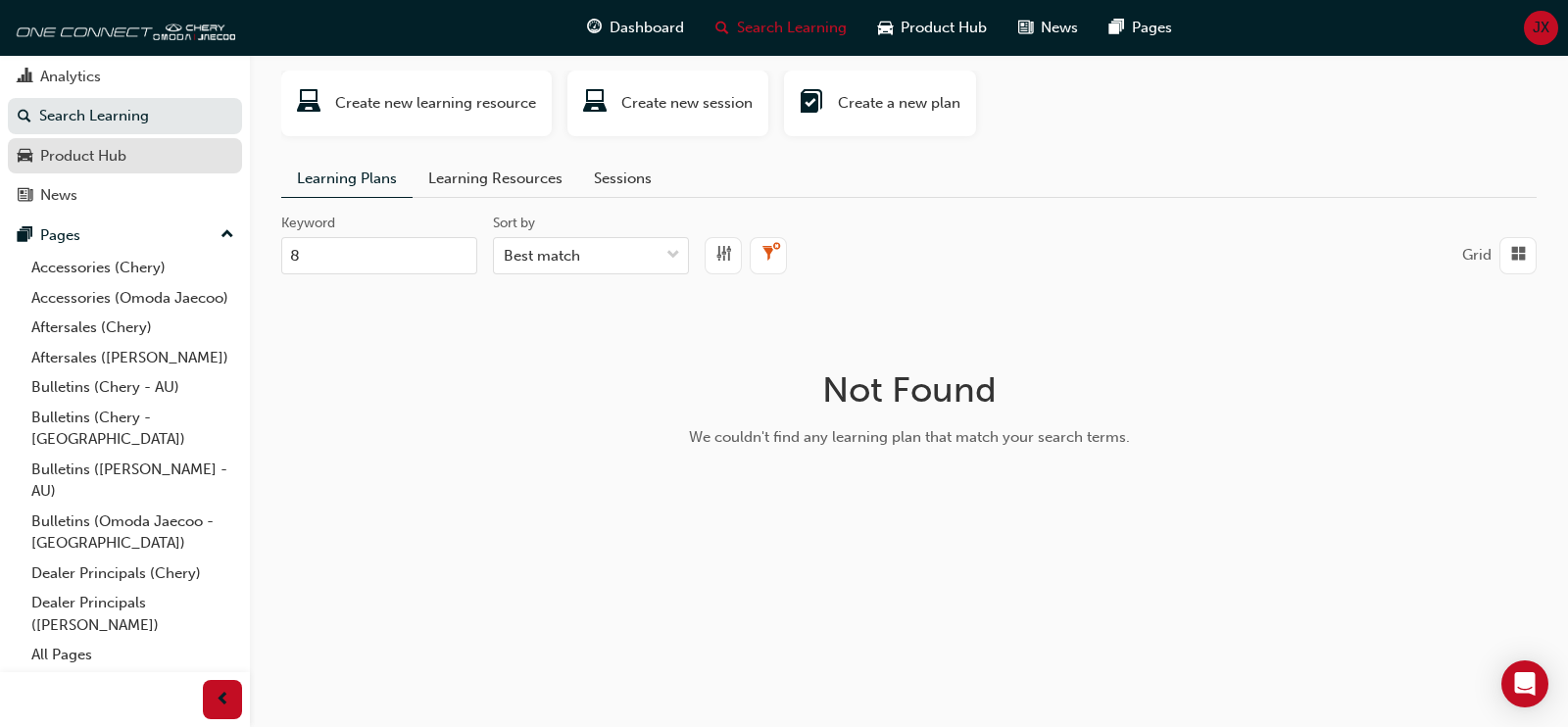 click on "Product Hub" at bounding box center (83, 156) 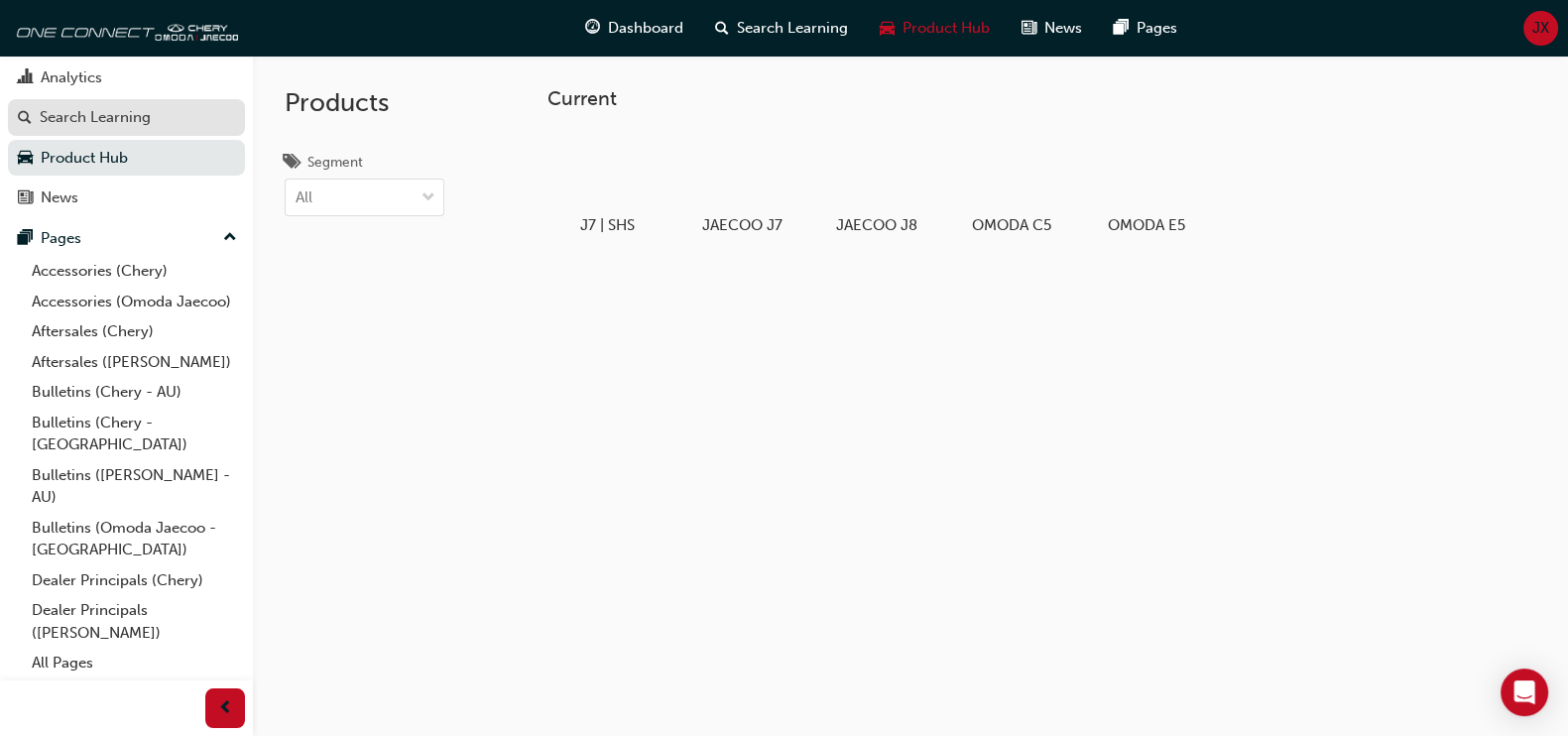 scroll, scrollTop: 0, scrollLeft: 0, axis: both 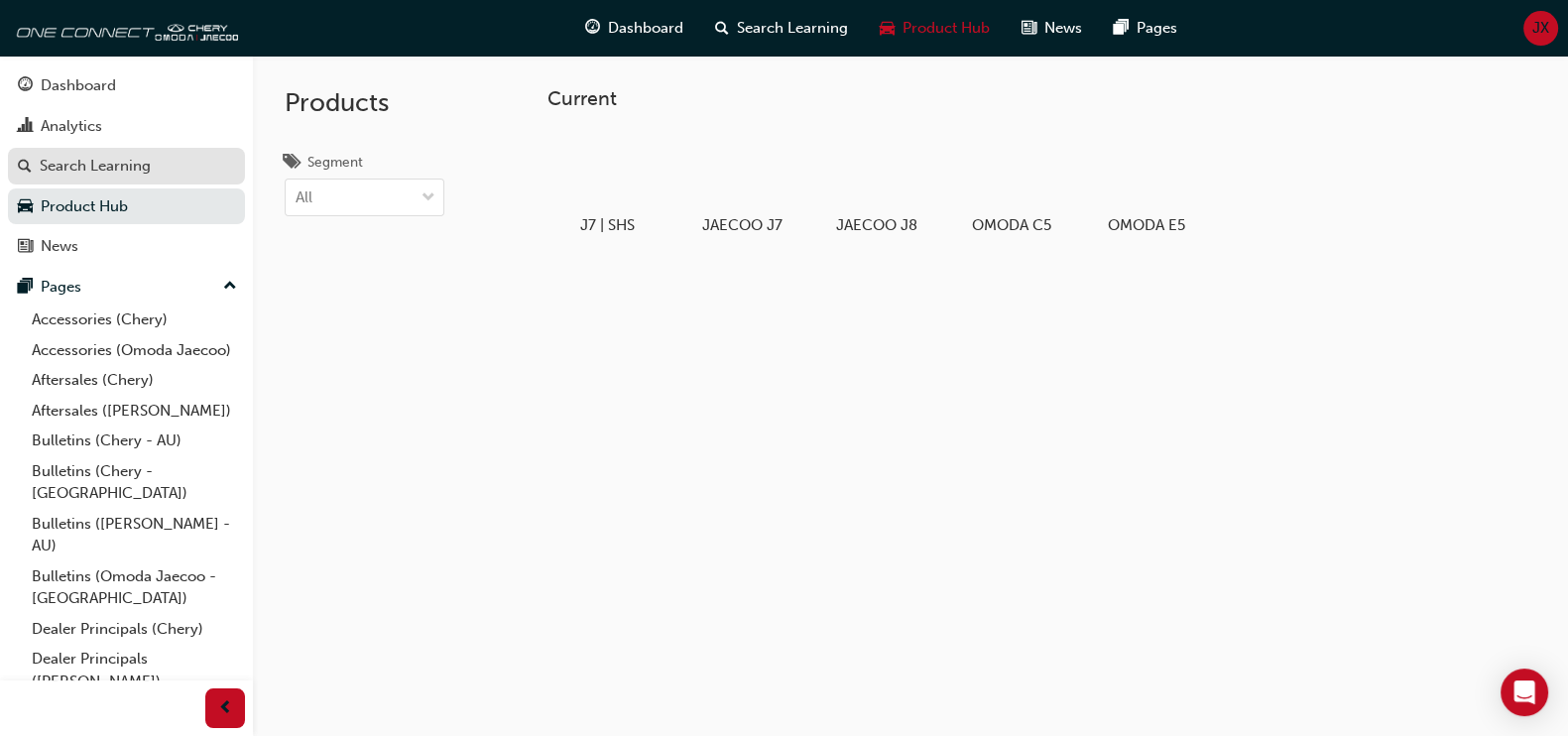 click on "Search Learning" at bounding box center [95, 166] 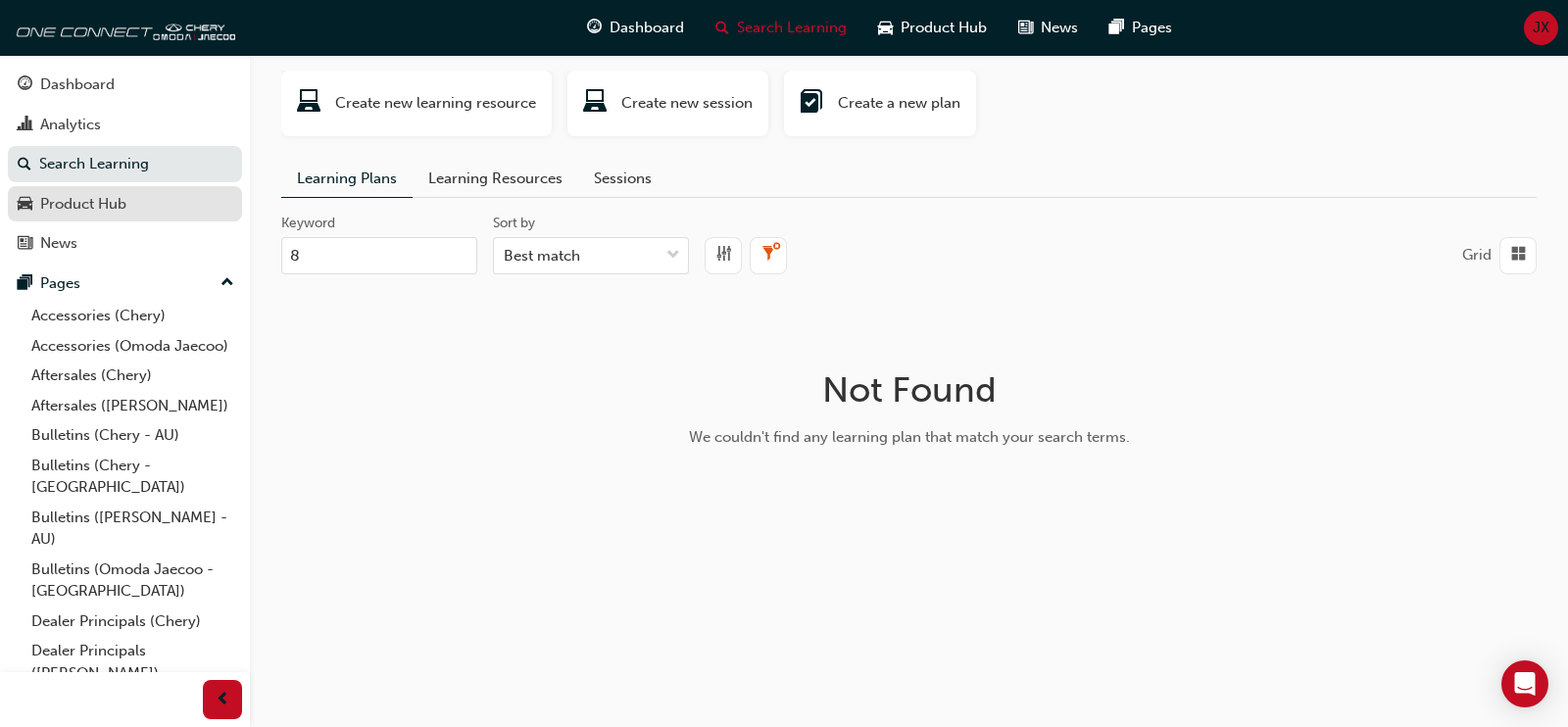 click on "Product Hub" at bounding box center (124, 204) 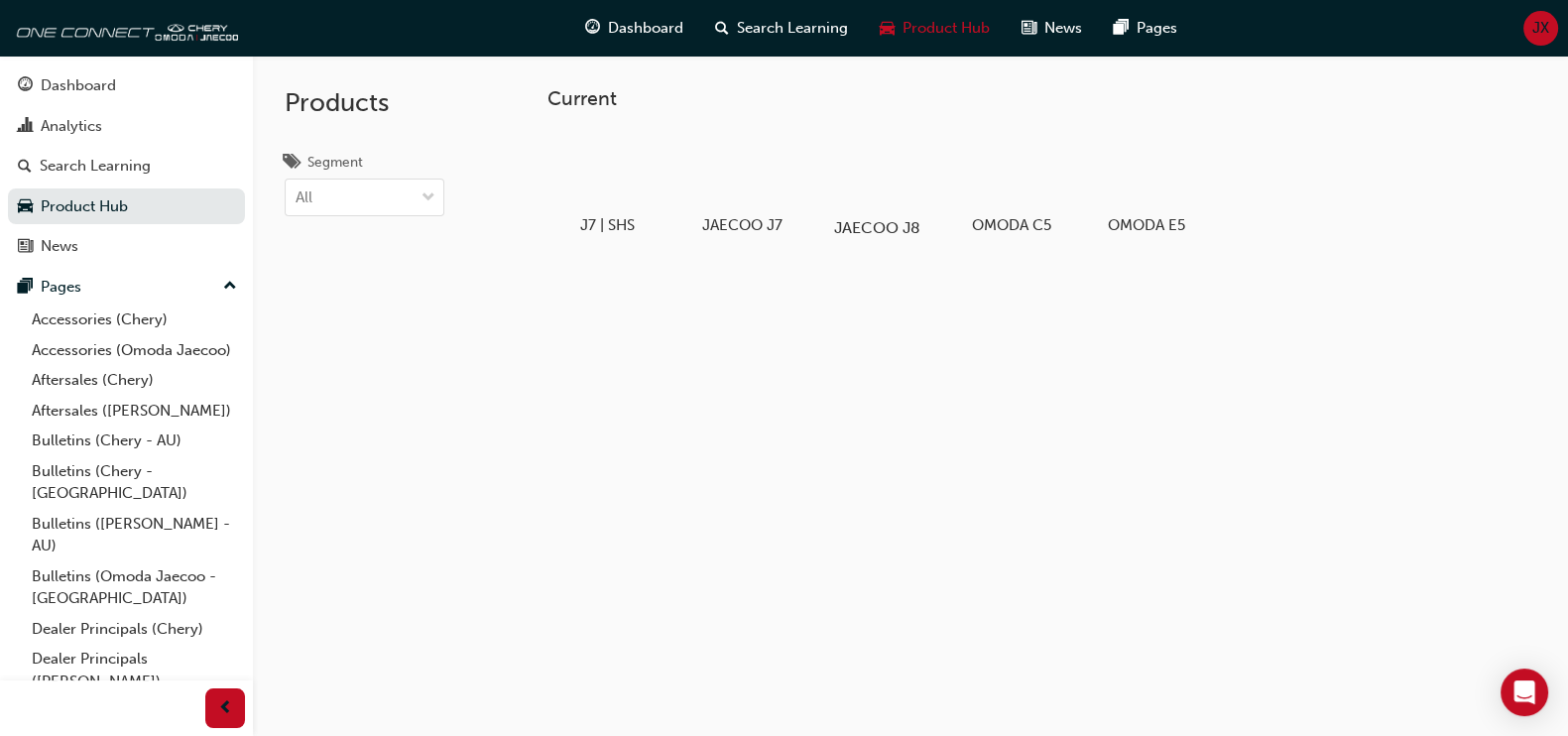 click at bounding box center [877, 171] 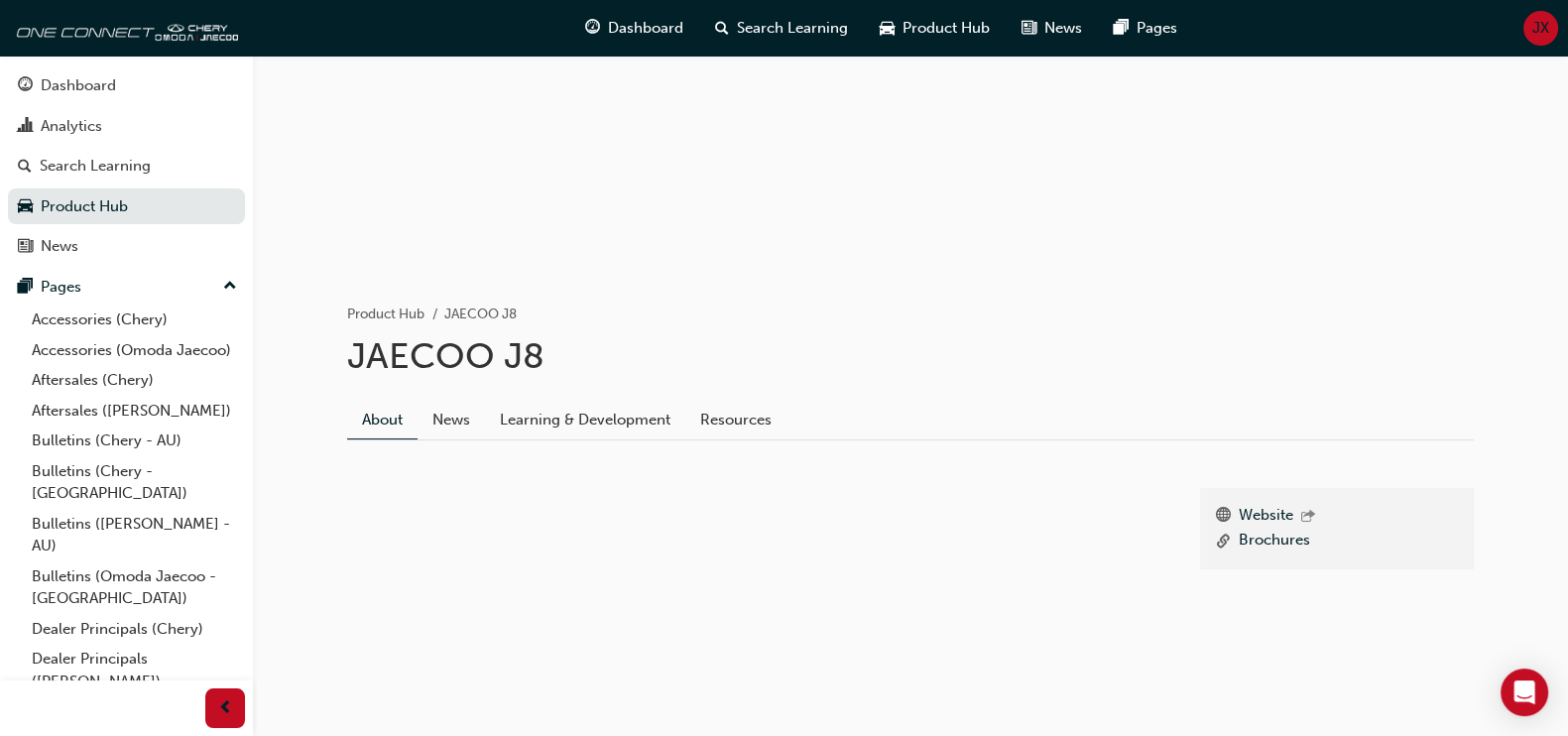 scroll, scrollTop: 189, scrollLeft: 0, axis: vertical 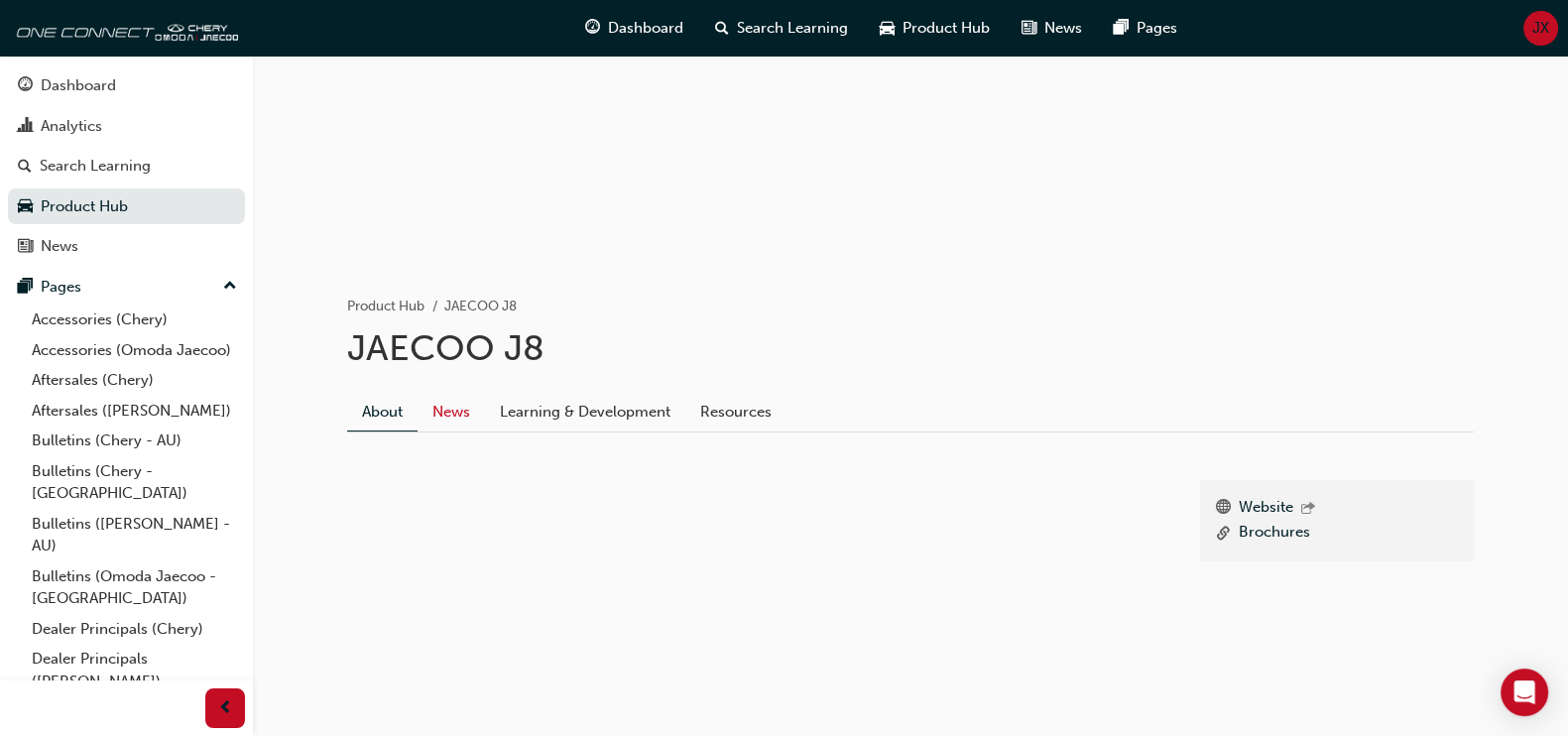 click on "News" at bounding box center (451, 412) 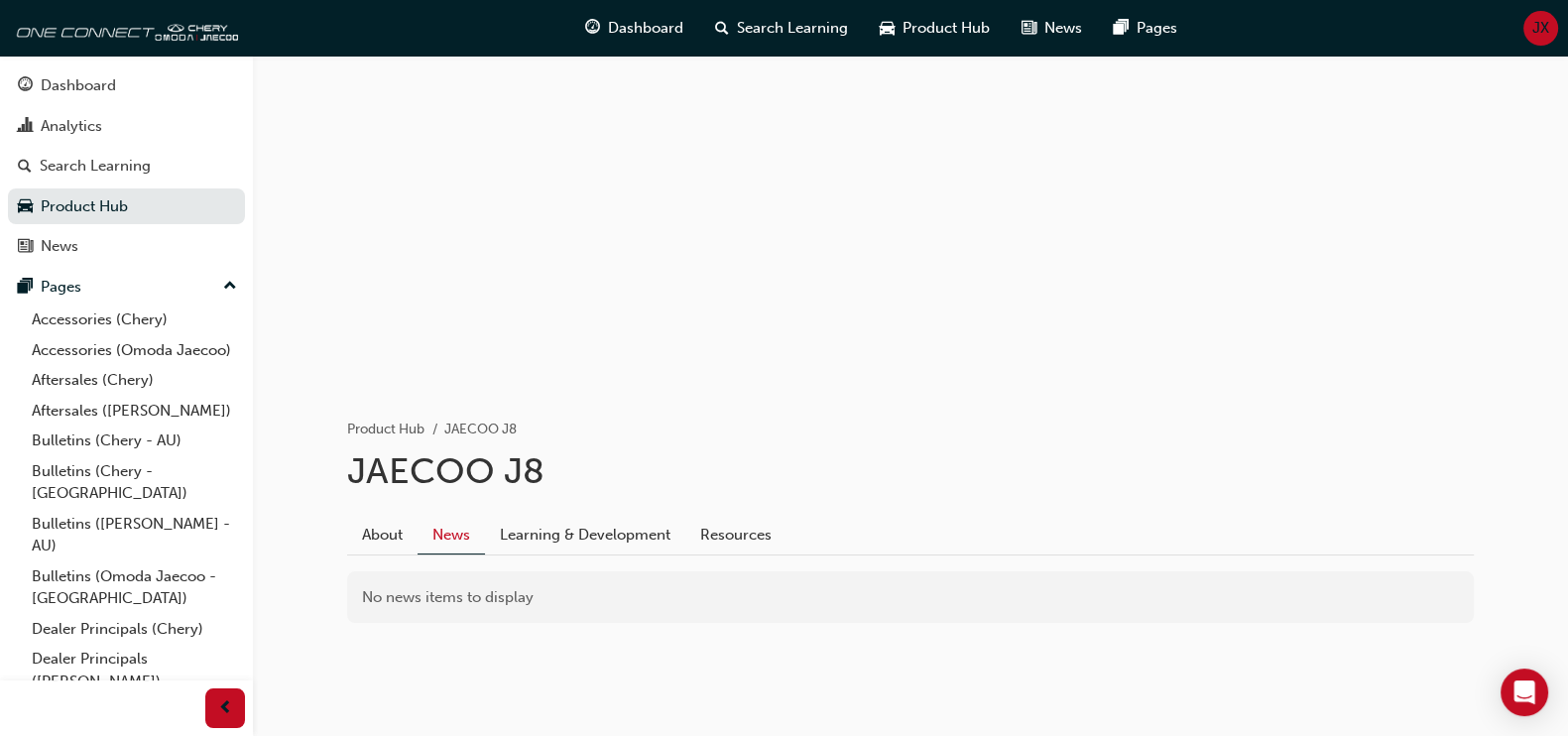 scroll, scrollTop: 64, scrollLeft: 0, axis: vertical 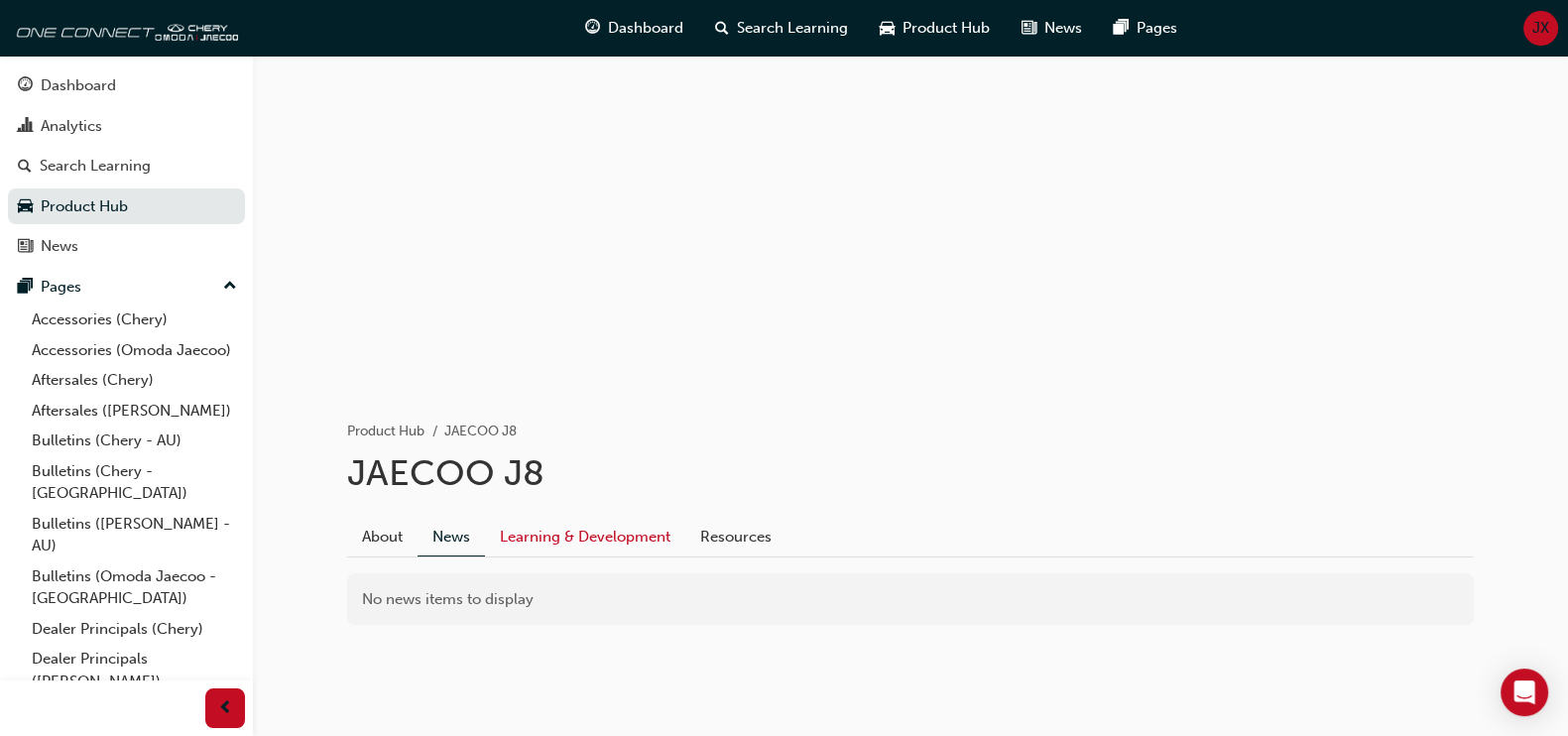 click on "Learning & Development" at bounding box center (585, 537) 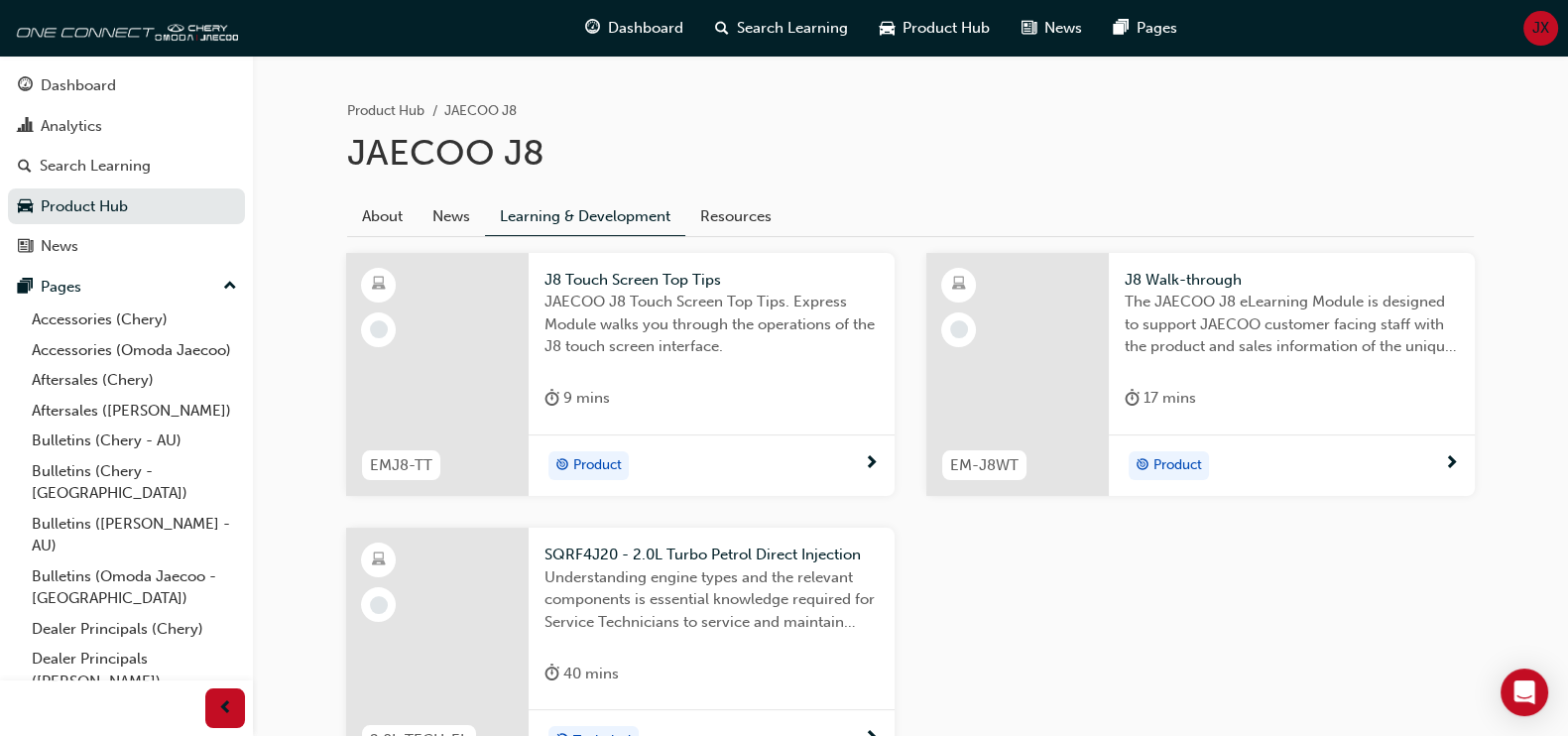 scroll, scrollTop: 436, scrollLeft: 0, axis: vertical 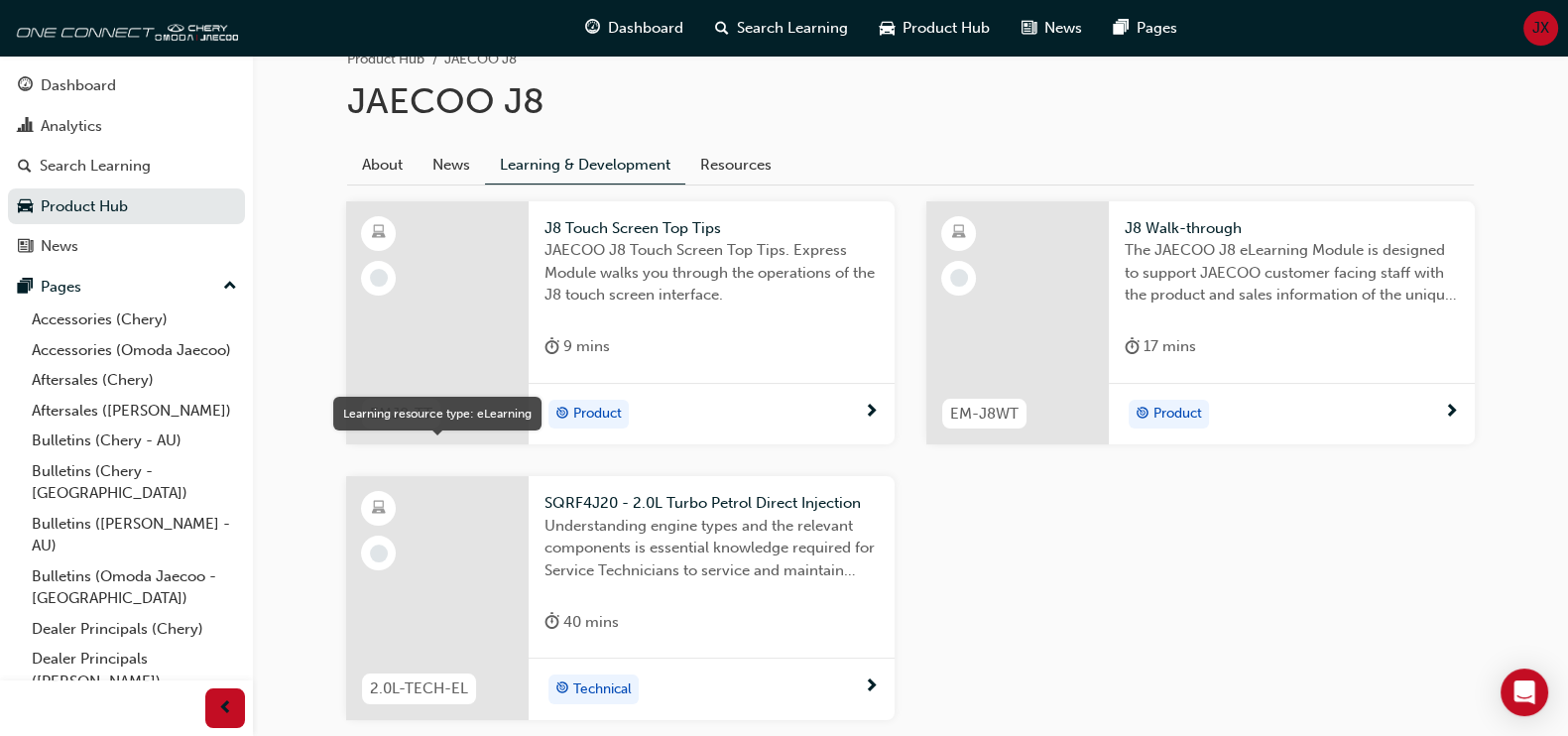 click at bounding box center [379, 233] 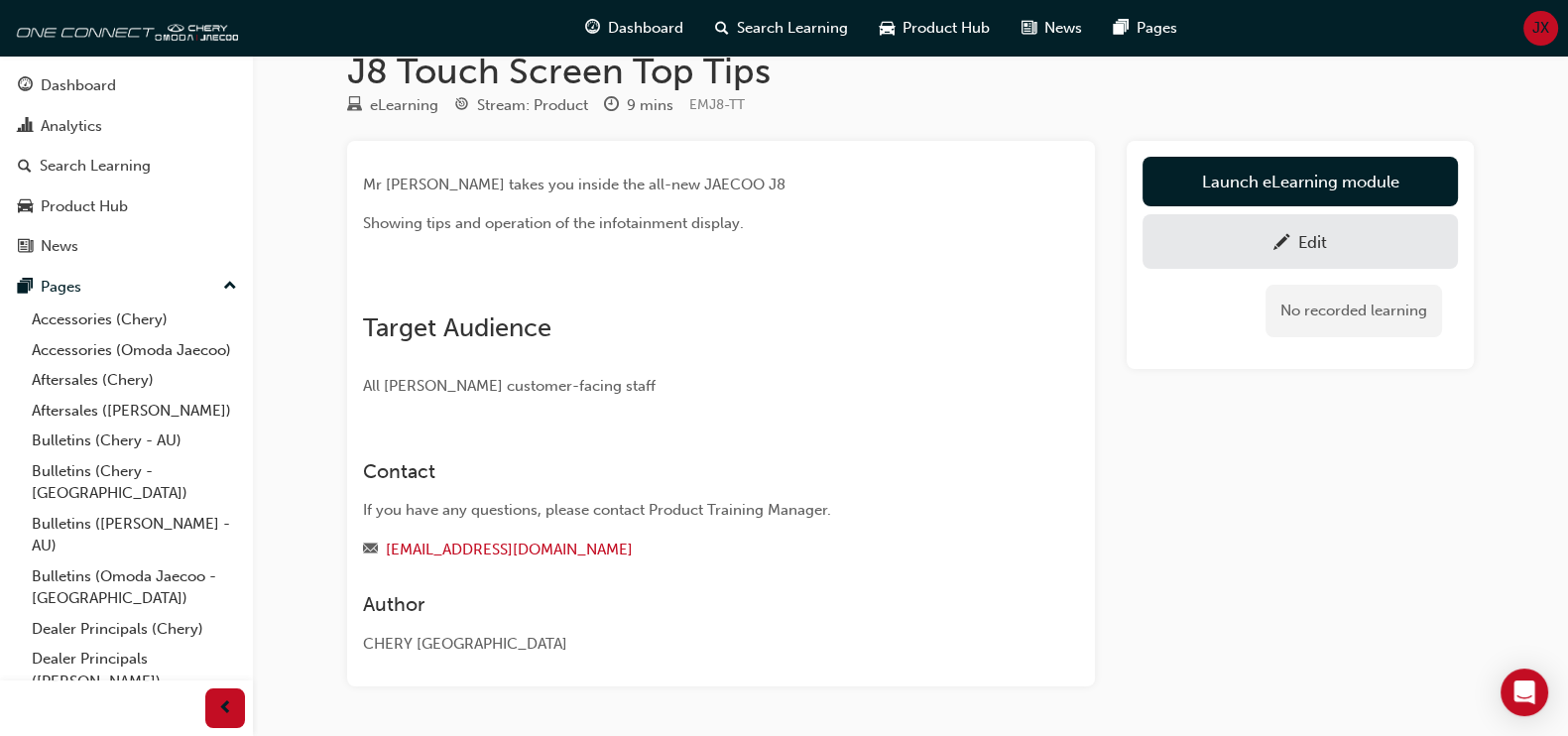 scroll, scrollTop: 0, scrollLeft: 0, axis: both 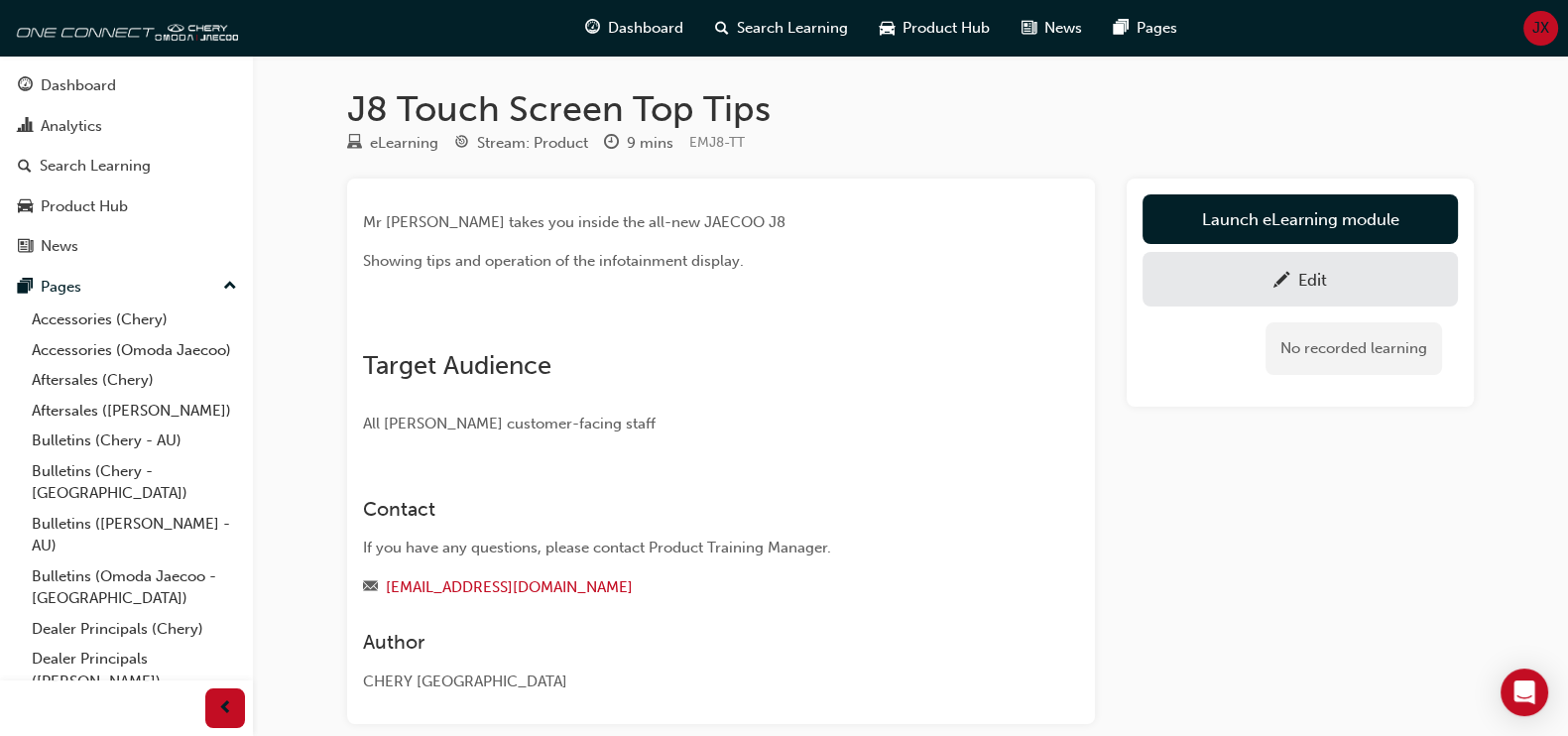 click at bounding box center [363, 328] 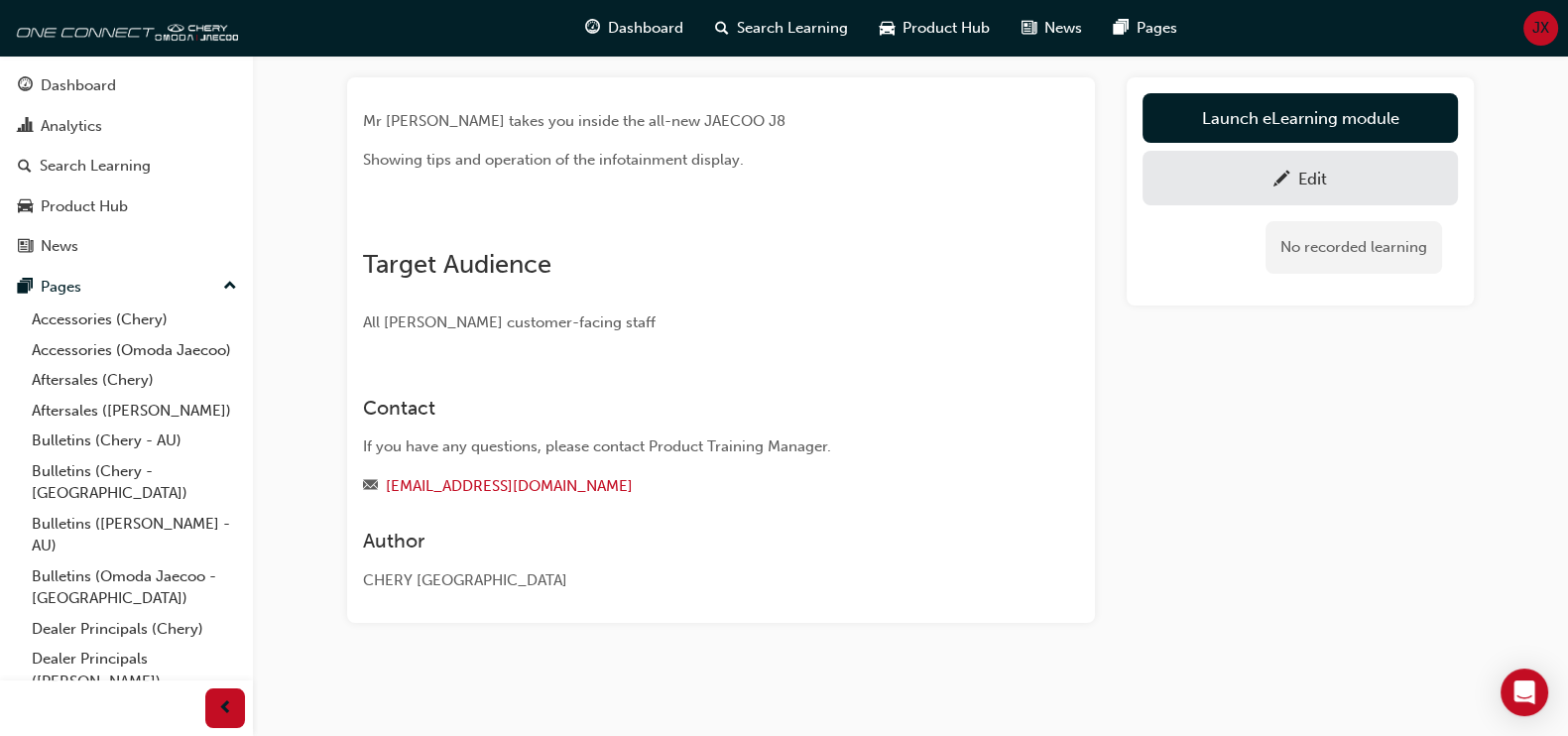 scroll, scrollTop: 0, scrollLeft: 0, axis: both 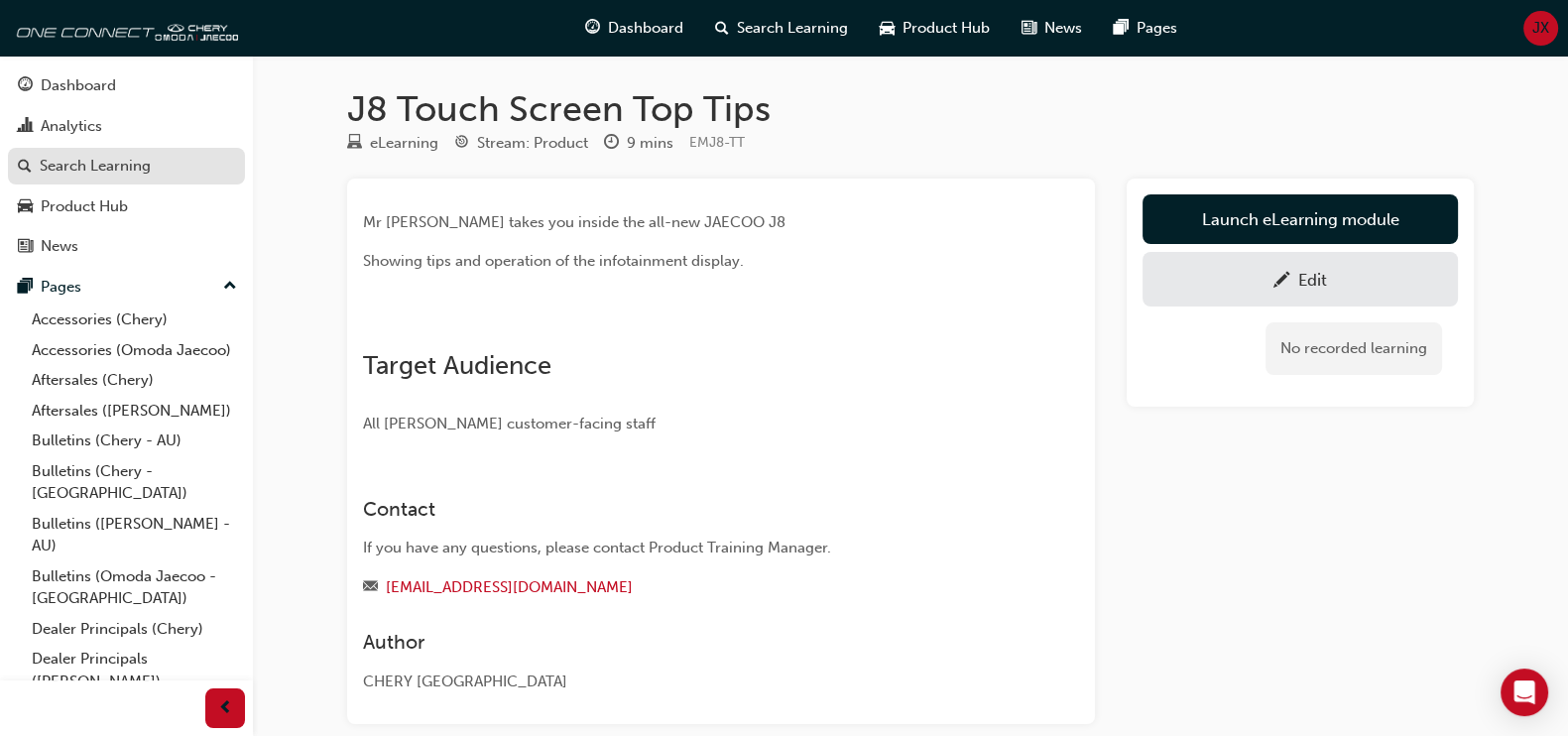 click on "Search Learning" at bounding box center (95, 166) 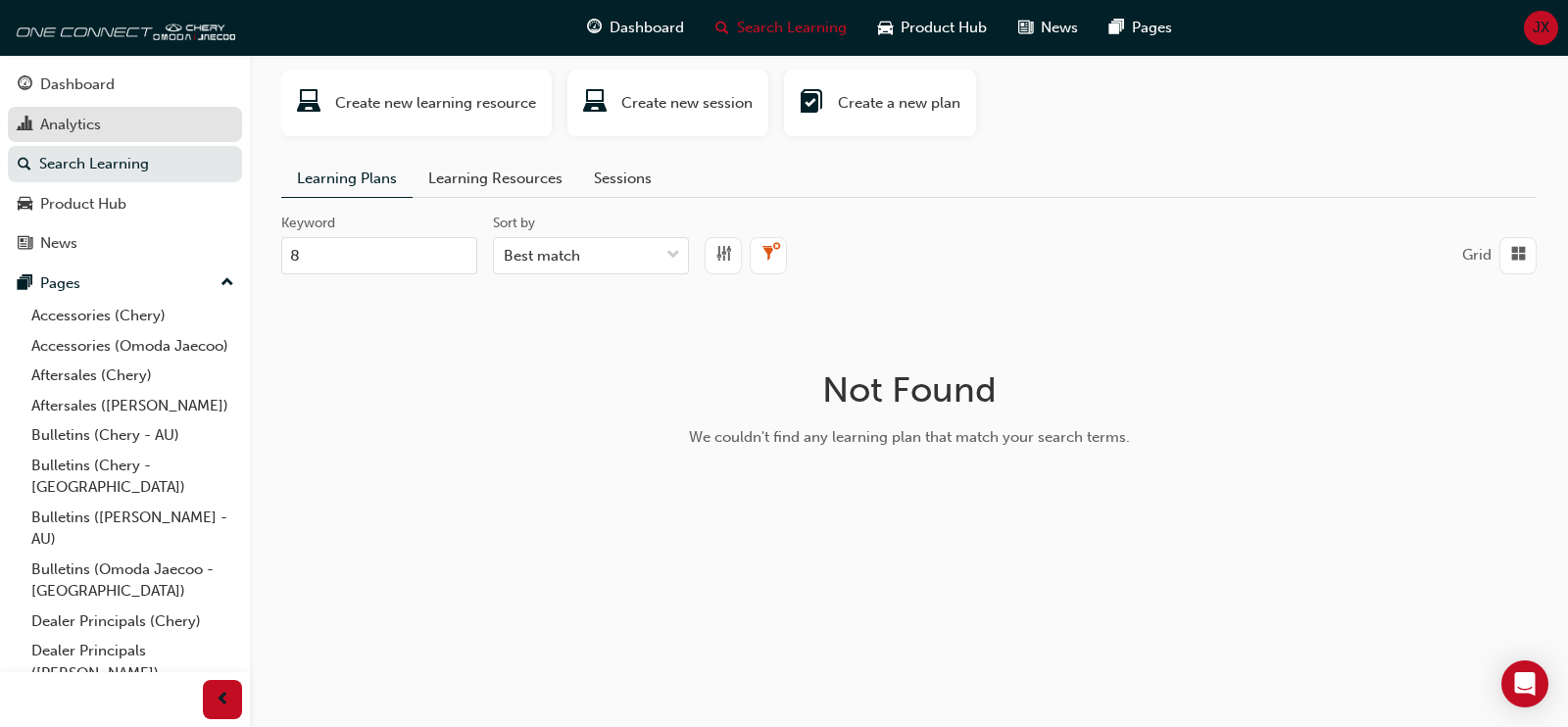click on "Analytics" at bounding box center (71, 124) 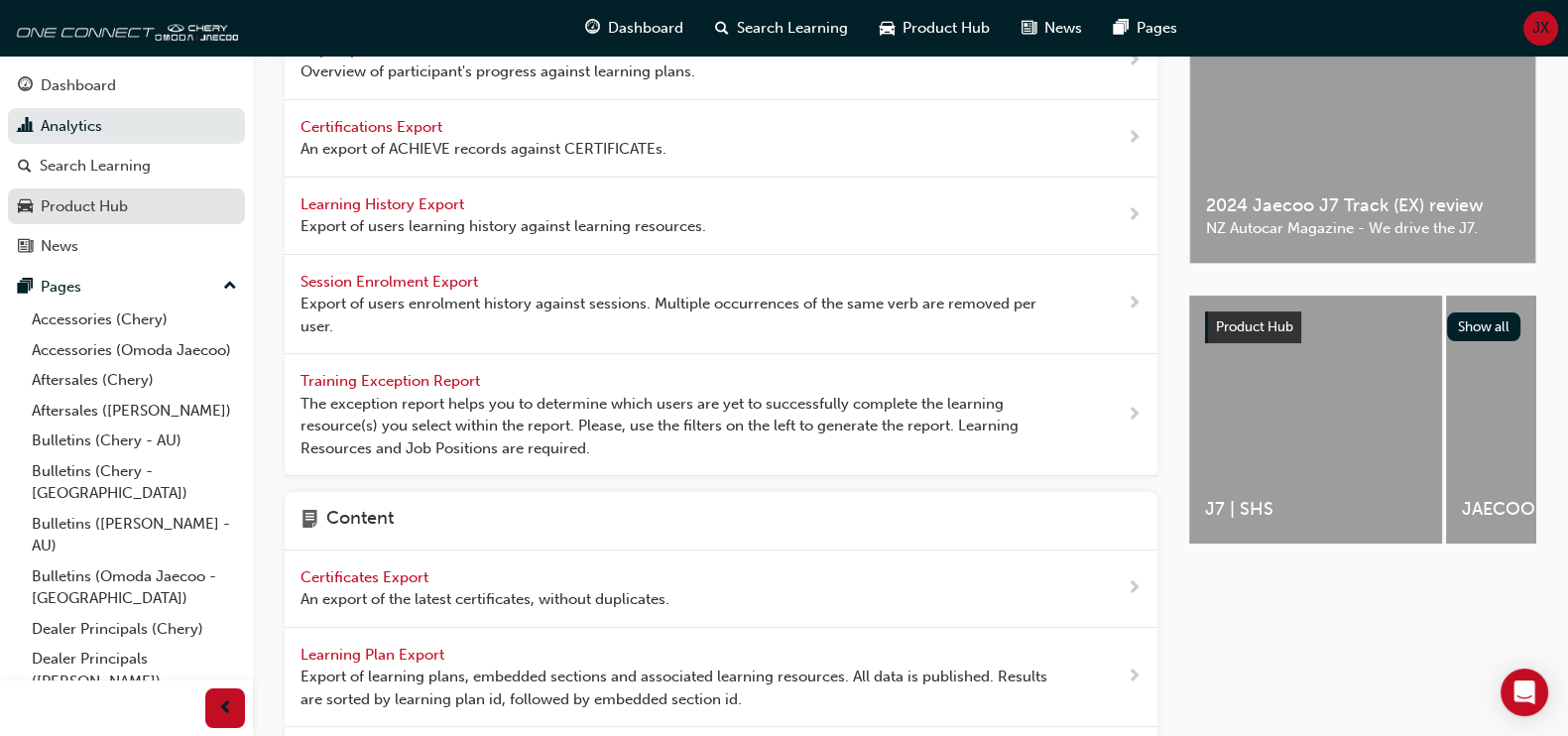 click on "Product Hub" at bounding box center [84, 206] 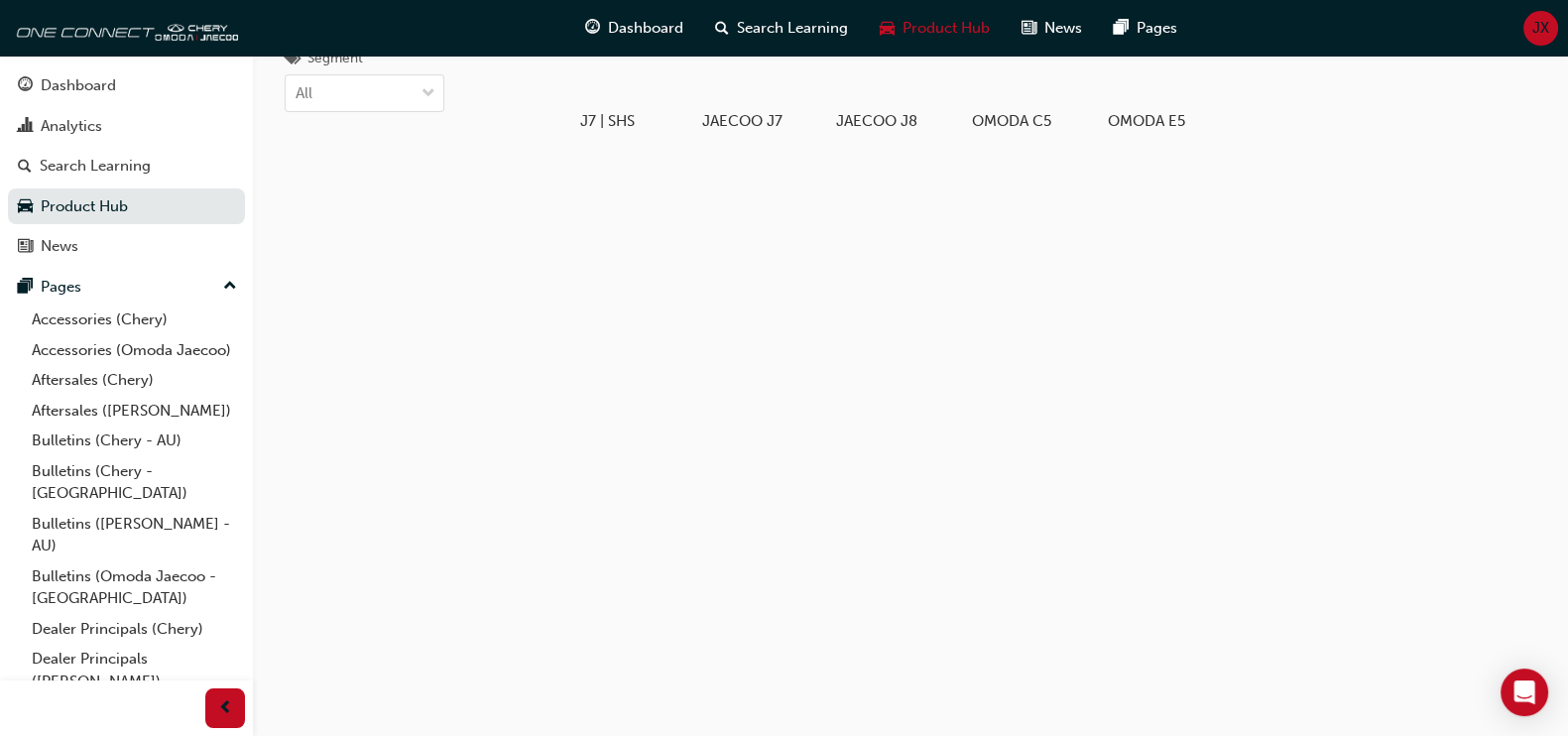 scroll, scrollTop: 0, scrollLeft: 0, axis: both 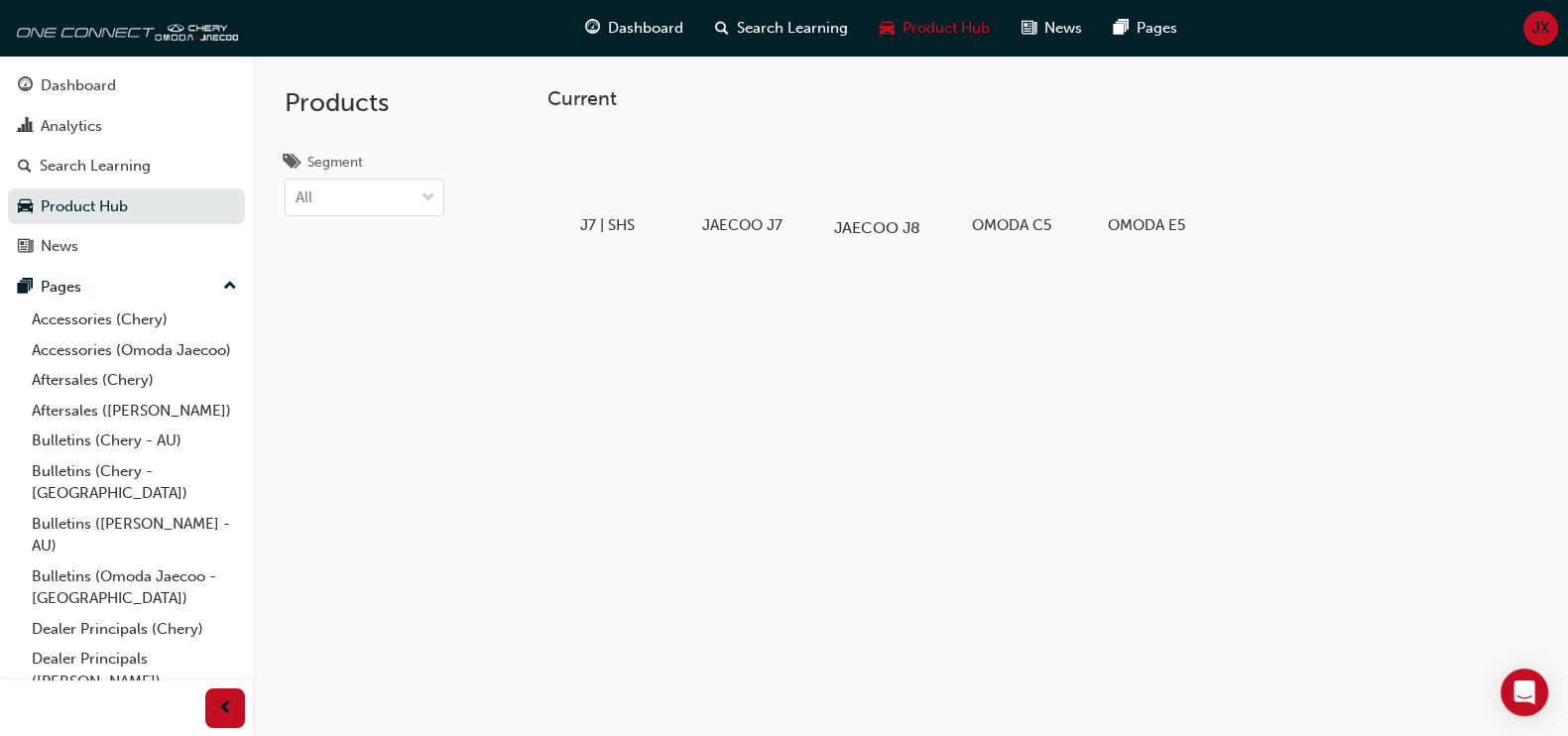 click at bounding box center (877, 171) 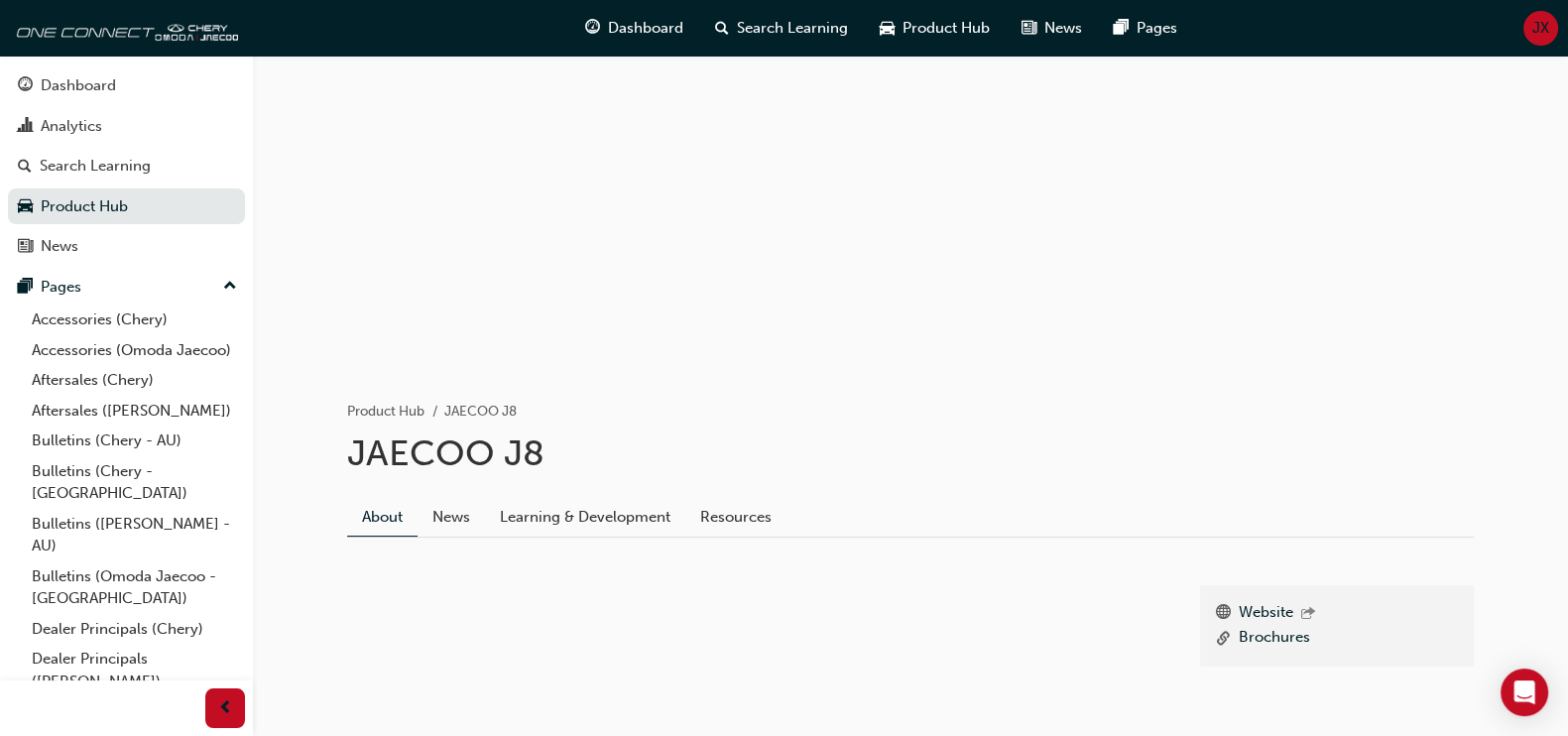 scroll, scrollTop: 123, scrollLeft: 0, axis: vertical 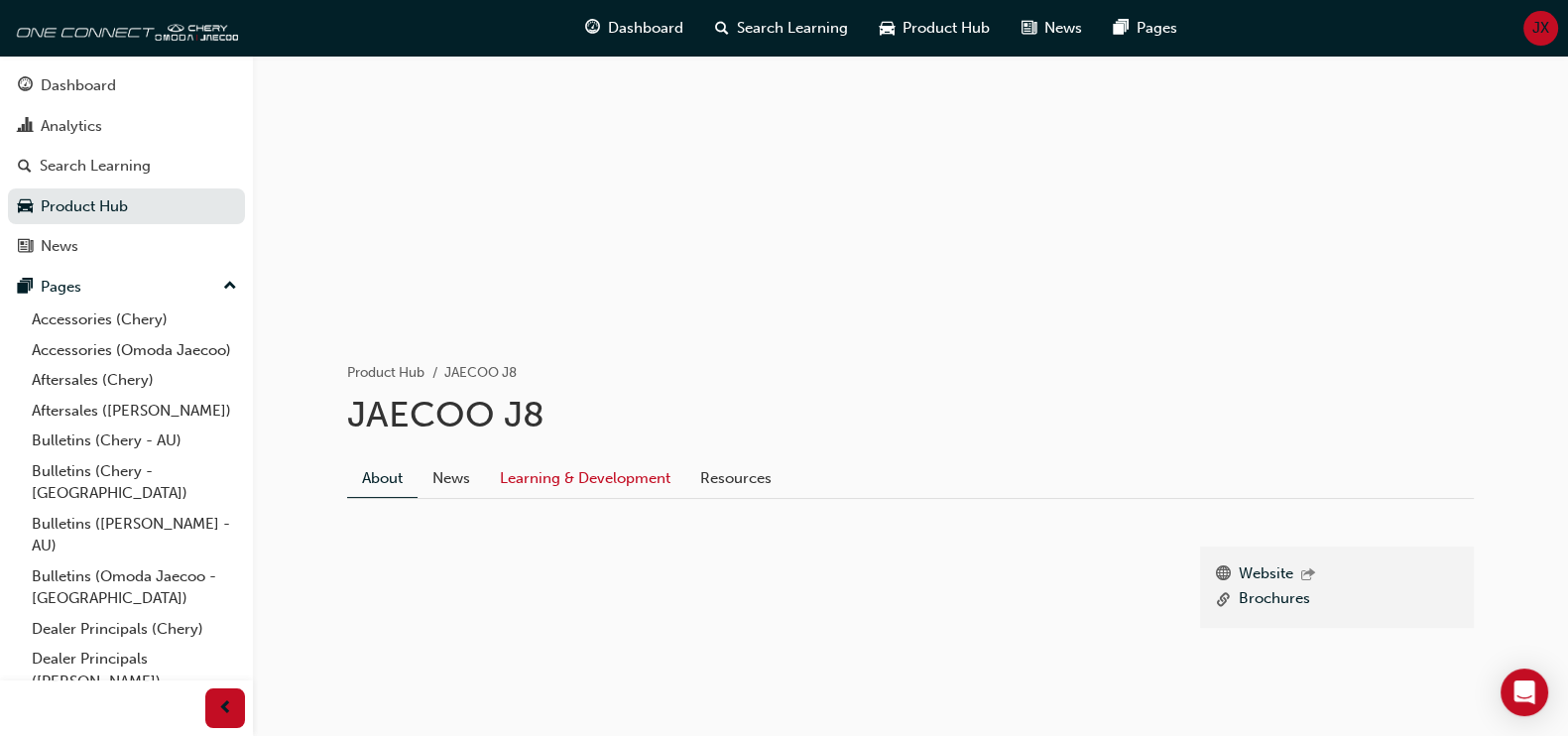 click on "Learning & Development" at bounding box center (585, 478) 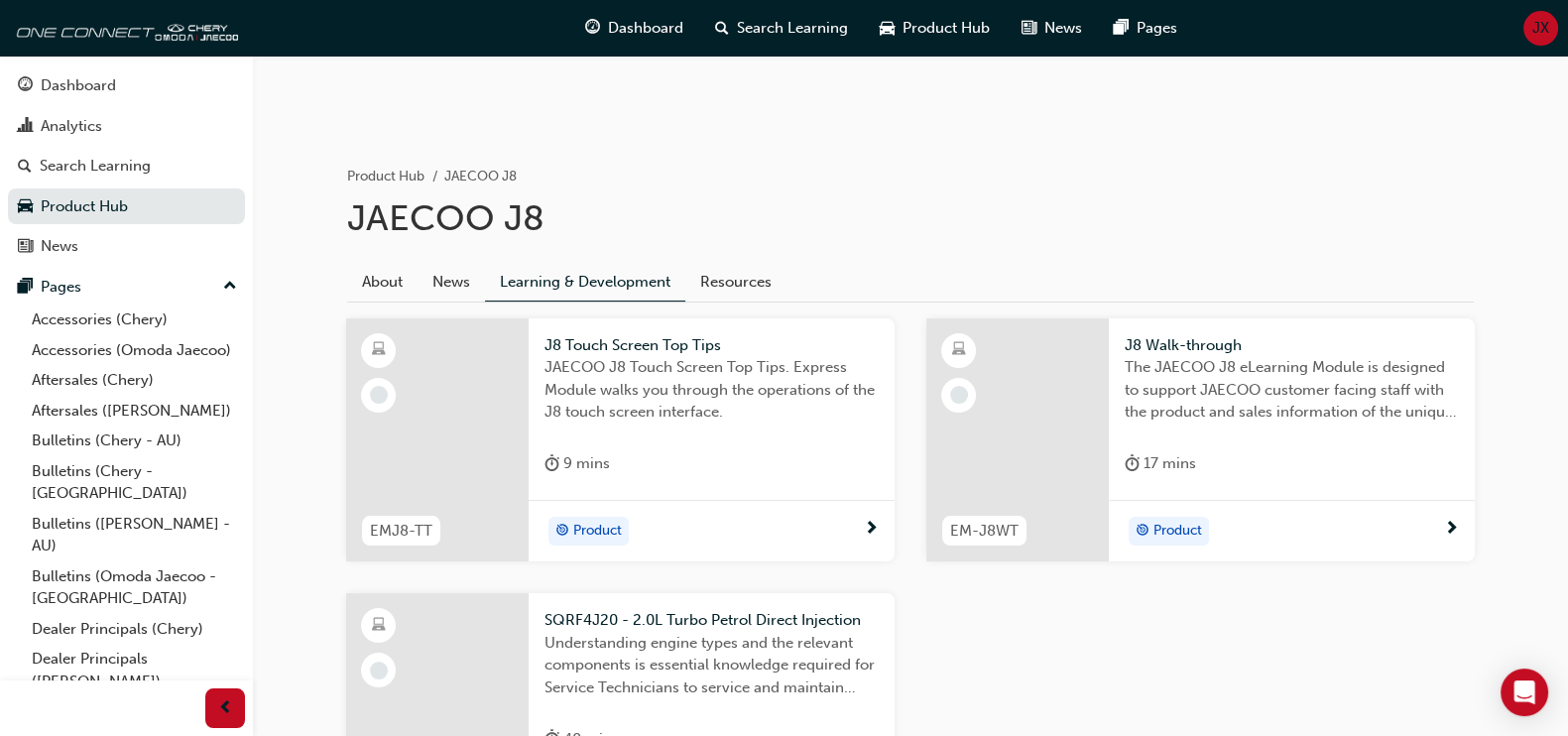 scroll, scrollTop: 372, scrollLeft: 0, axis: vertical 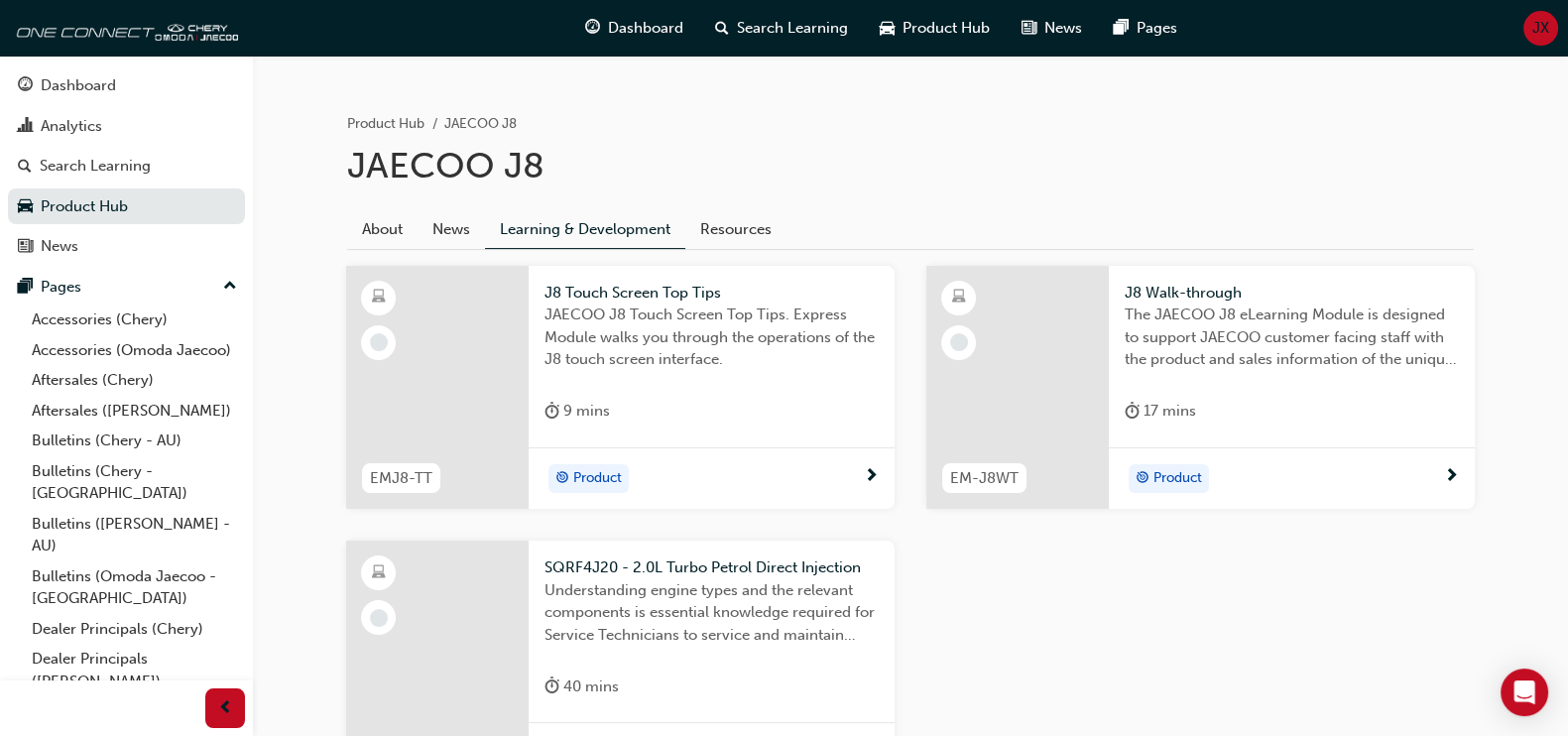 click at bounding box center [871, 477] 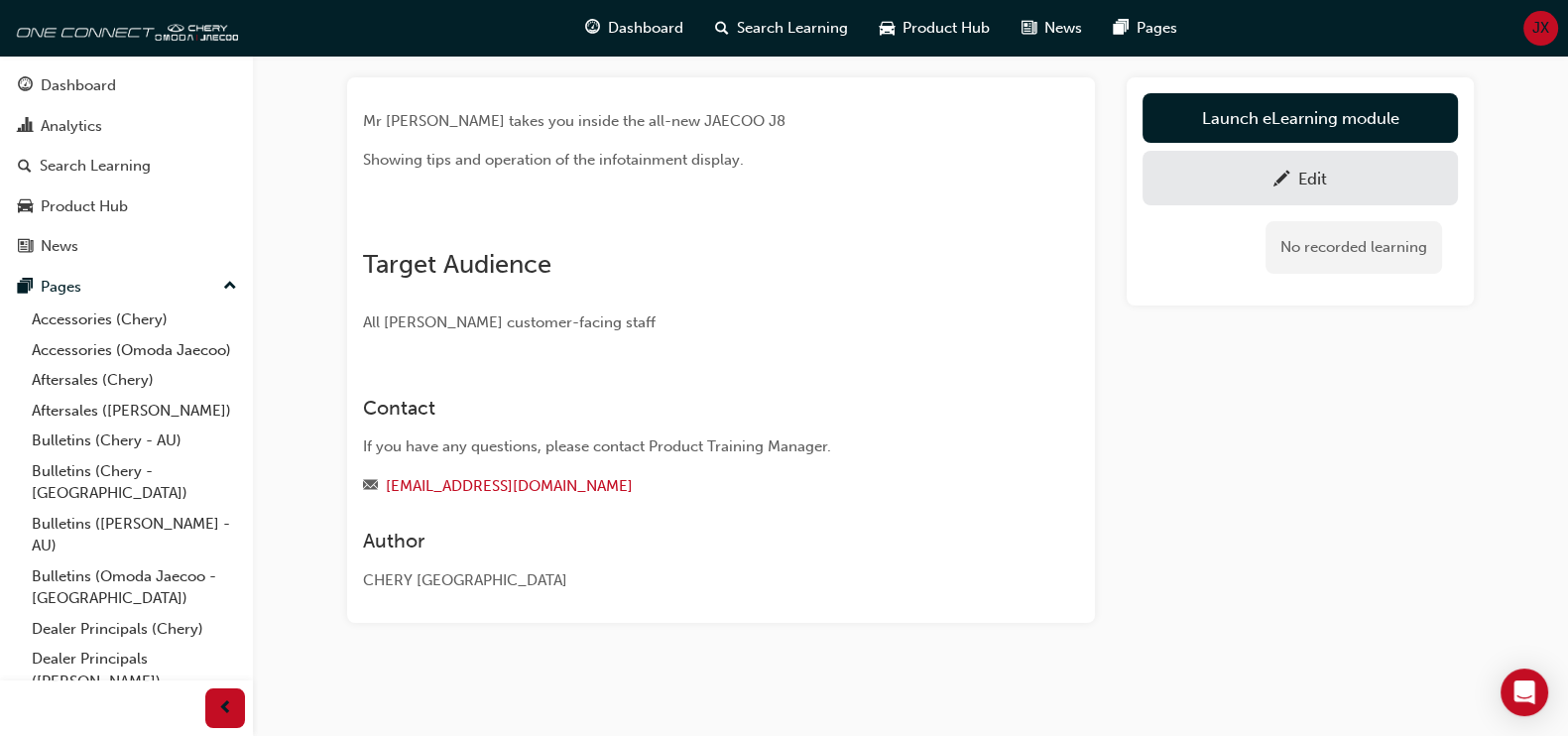 scroll, scrollTop: 120, scrollLeft: 0, axis: vertical 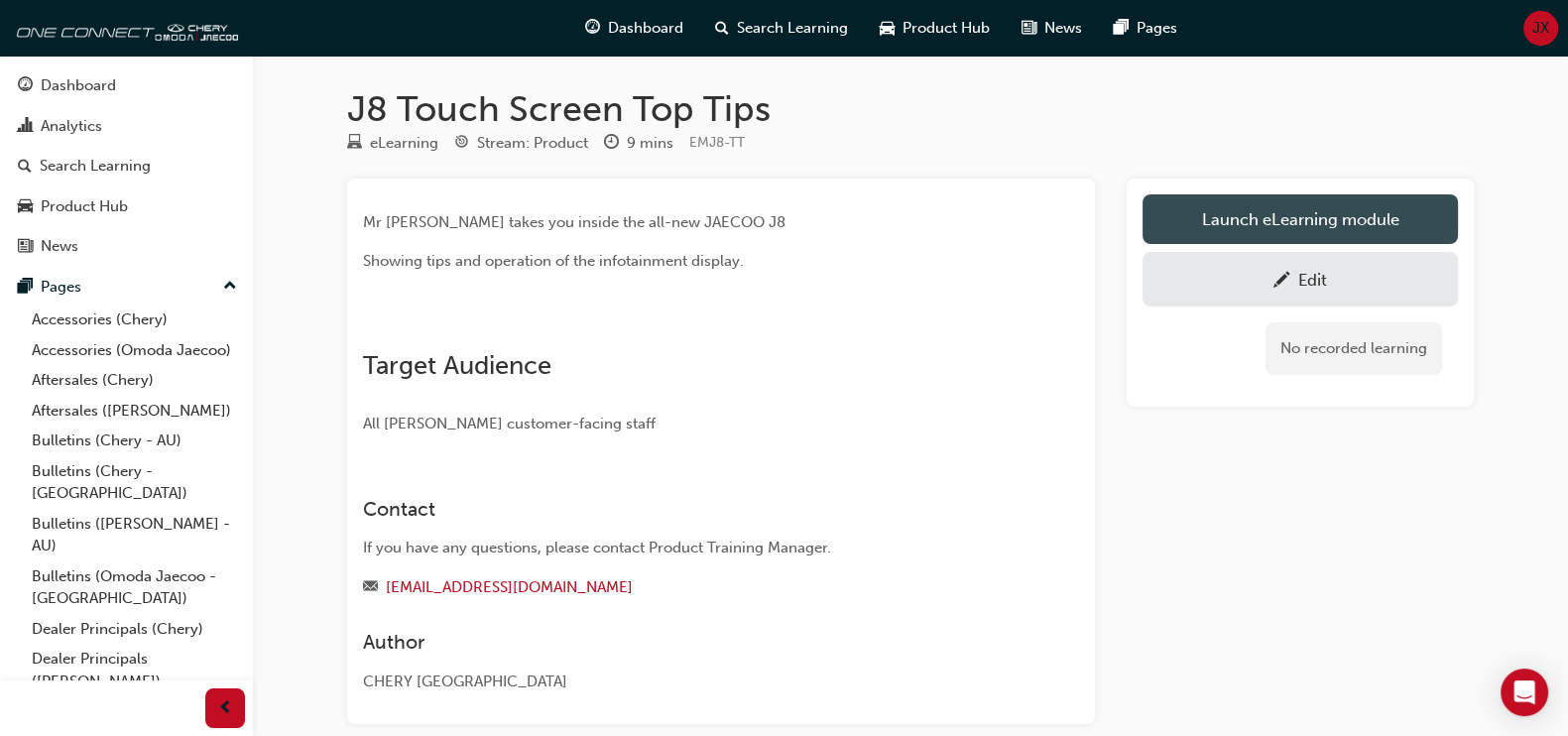 click on "Launch eLearning module" at bounding box center [1300, 219] 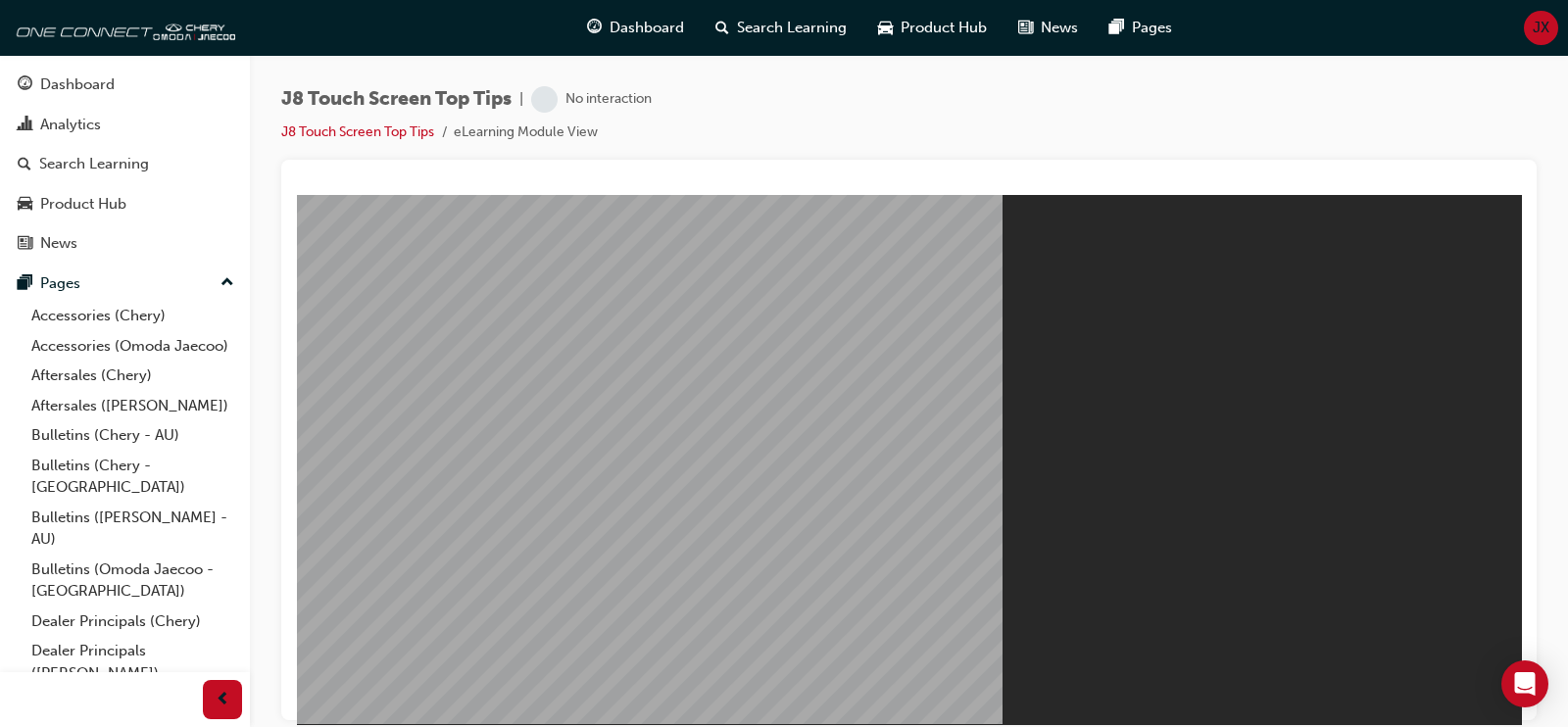 scroll, scrollTop: 0, scrollLeft: 0, axis: both 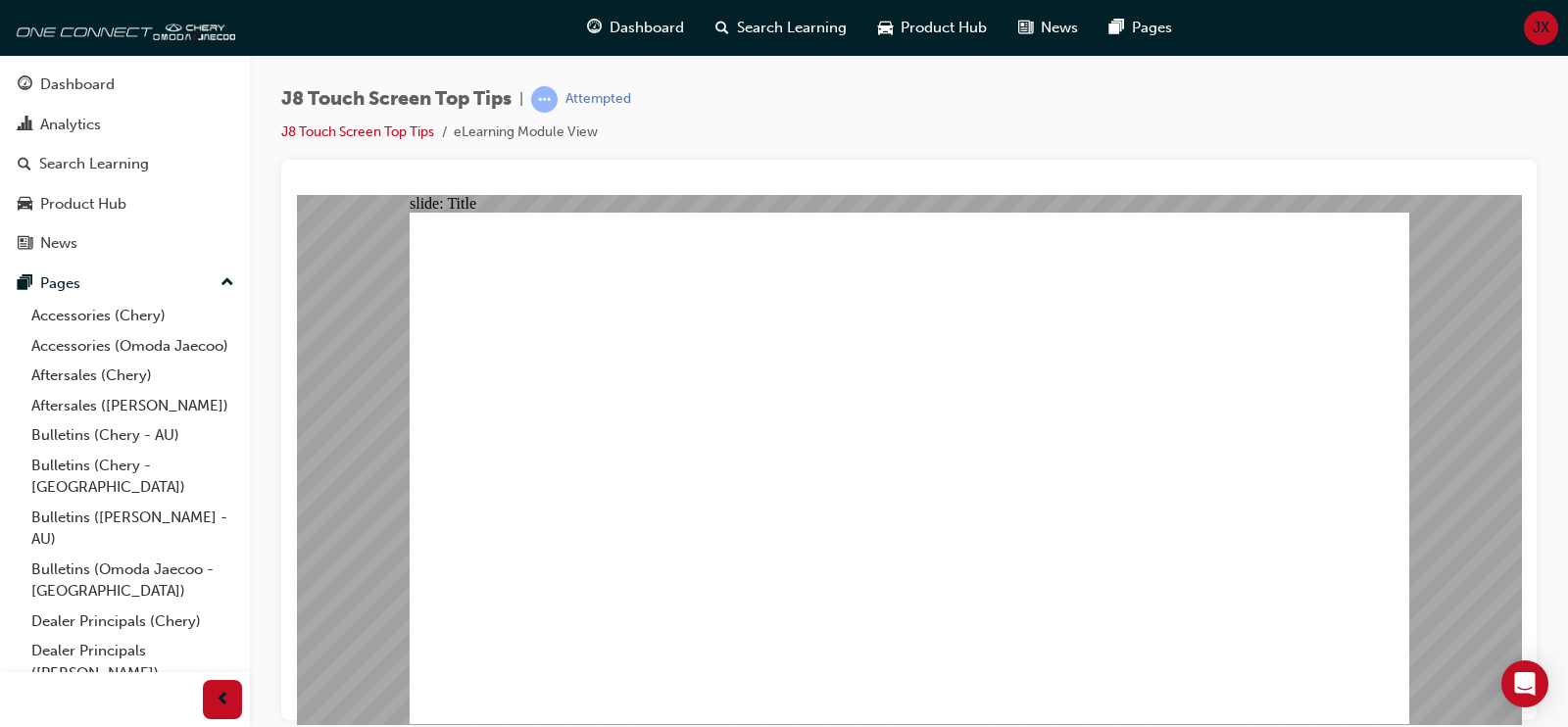 click on "J8 Touch Screen Top Tips | Attempted J8 Touch Screen Top Tips eLearning Module View" at bounding box center (908, 122) 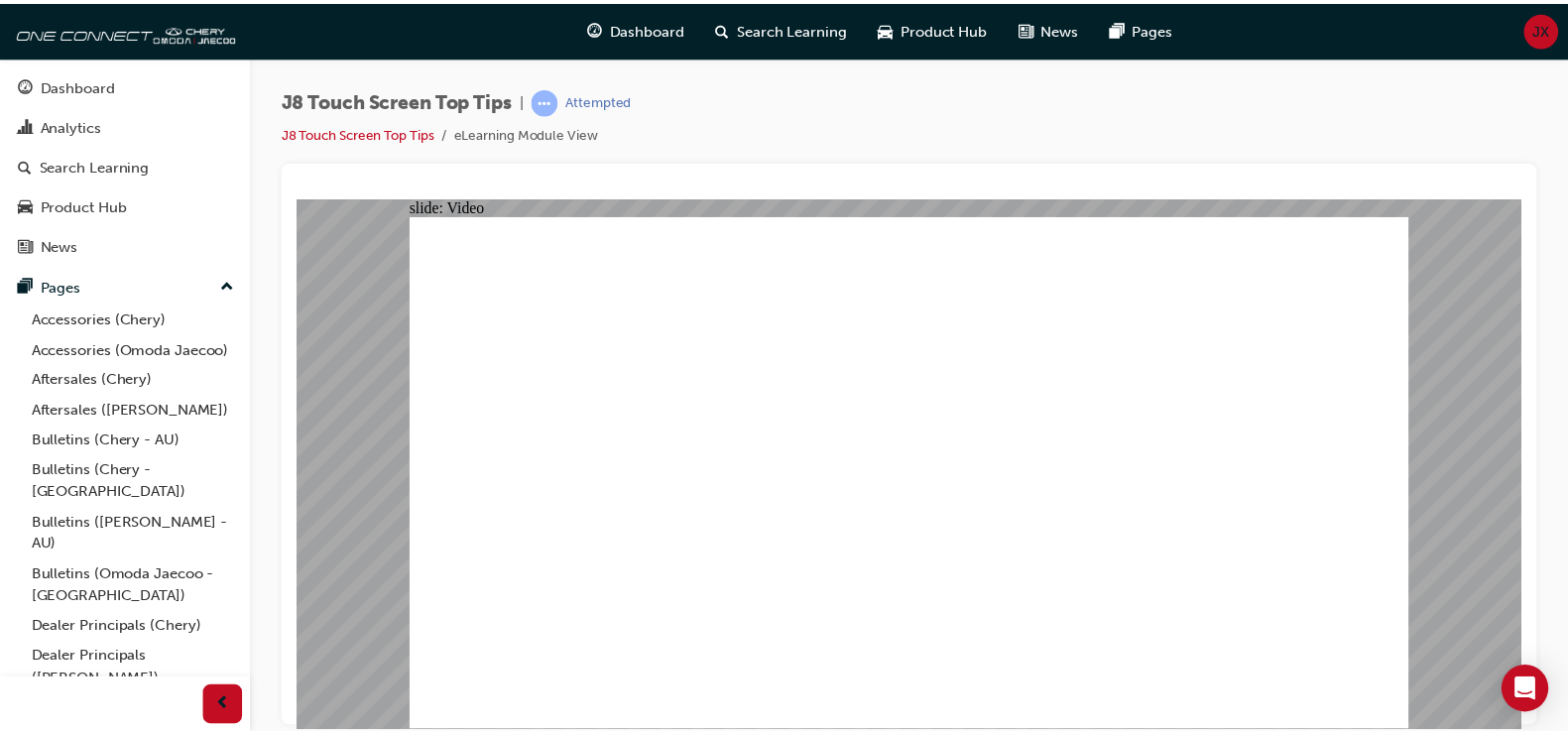scroll, scrollTop: 0, scrollLeft: 0, axis: both 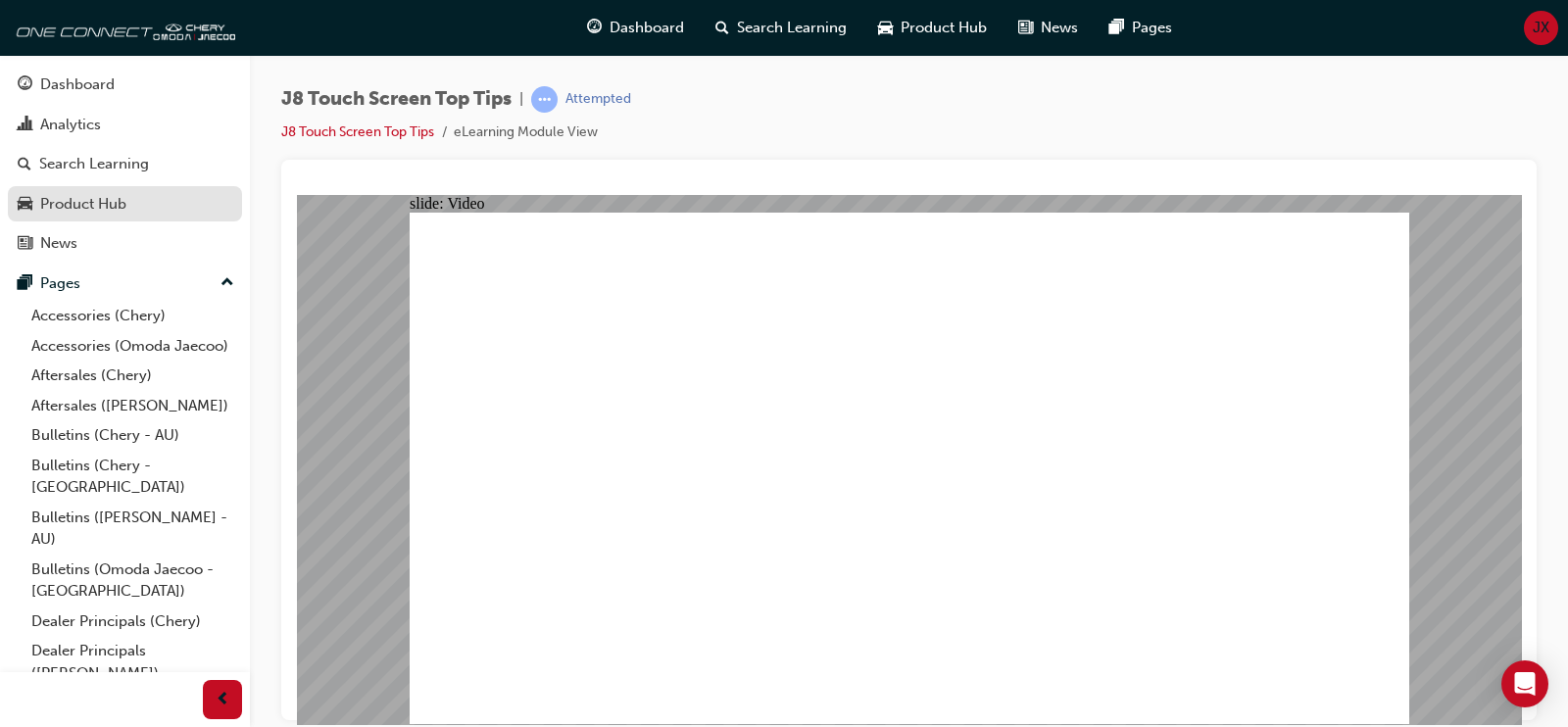 click on "Product Hub" at bounding box center [83, 204] 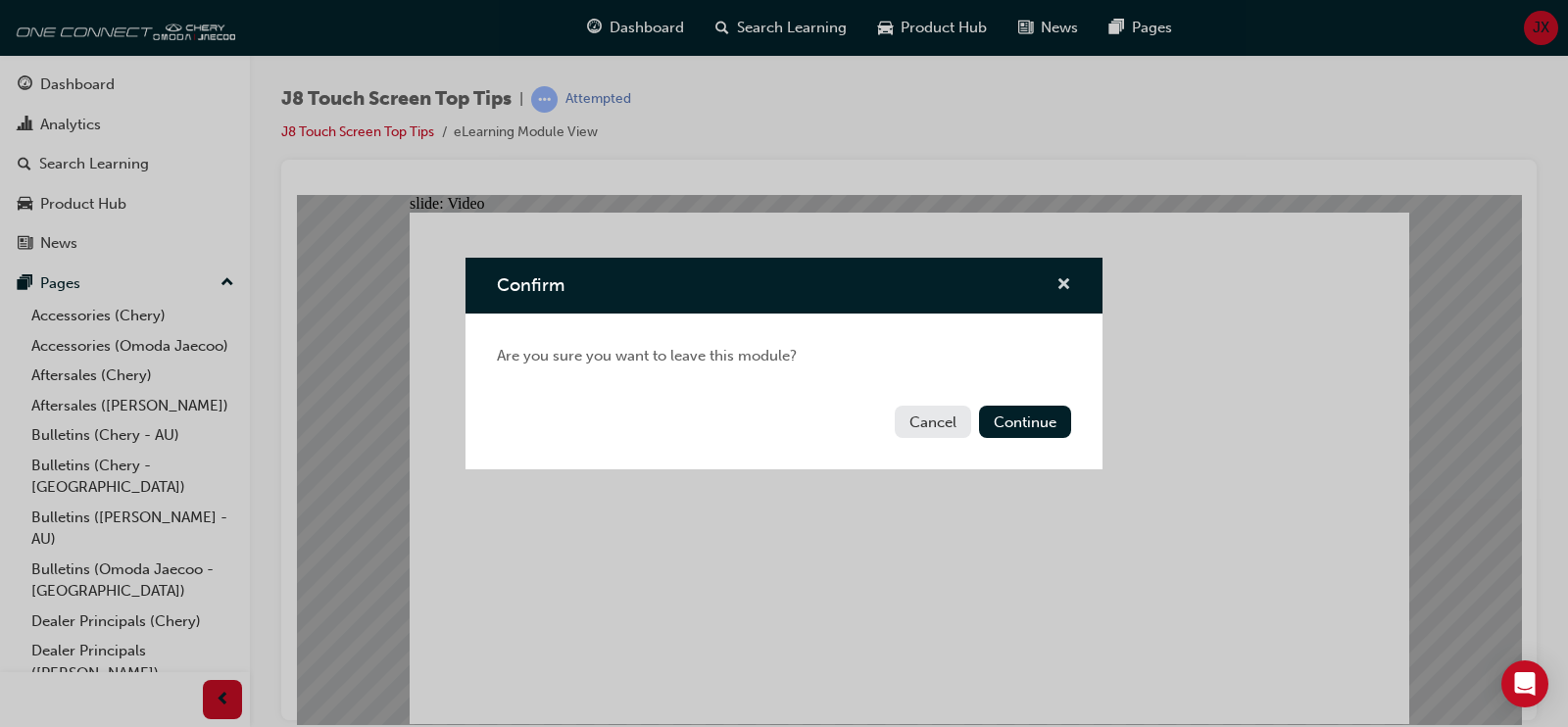drag, startPoint x: 1065, startPoint y: 281, endPoint x: 548, endPoint y: 14, distance: 581.87456 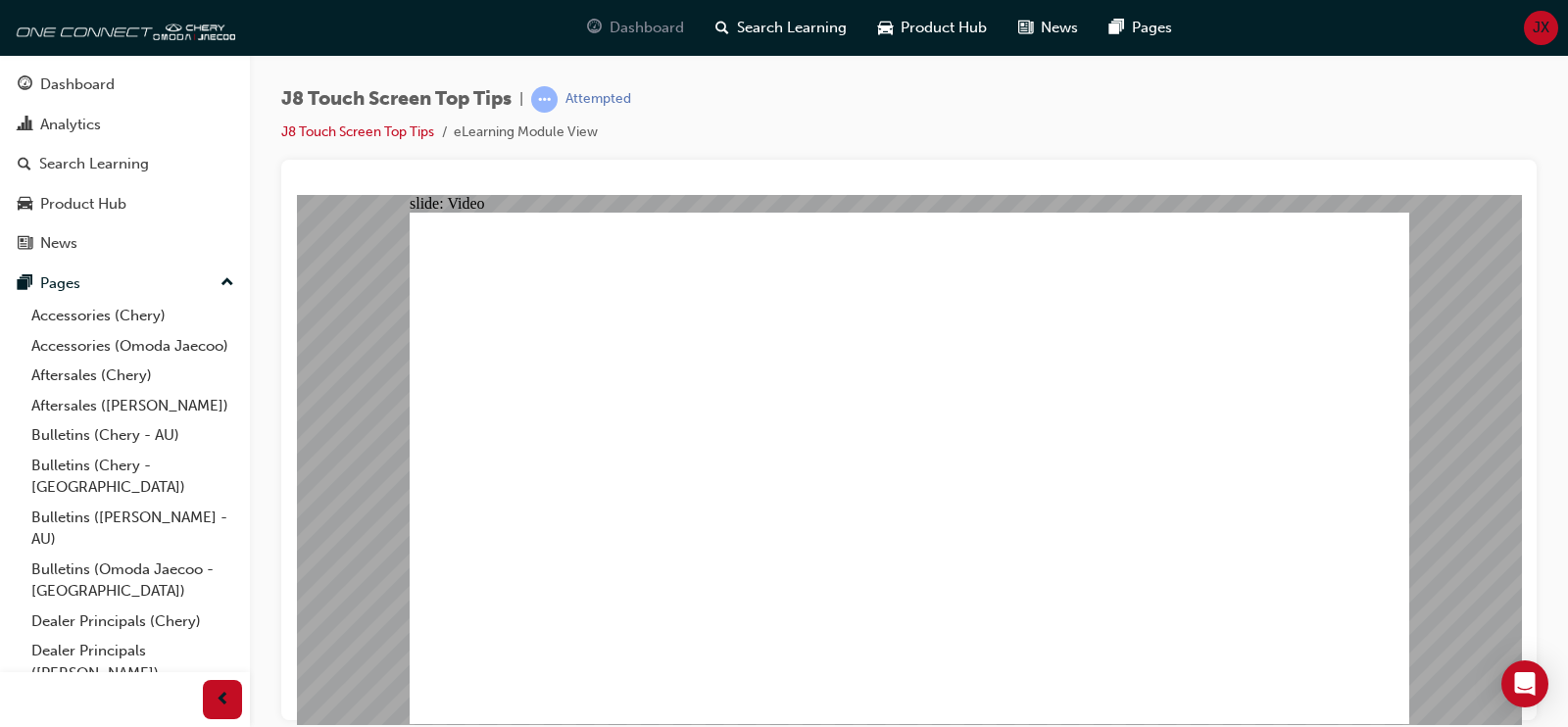 click on "Dashboard" at bounding box center [635, 27] 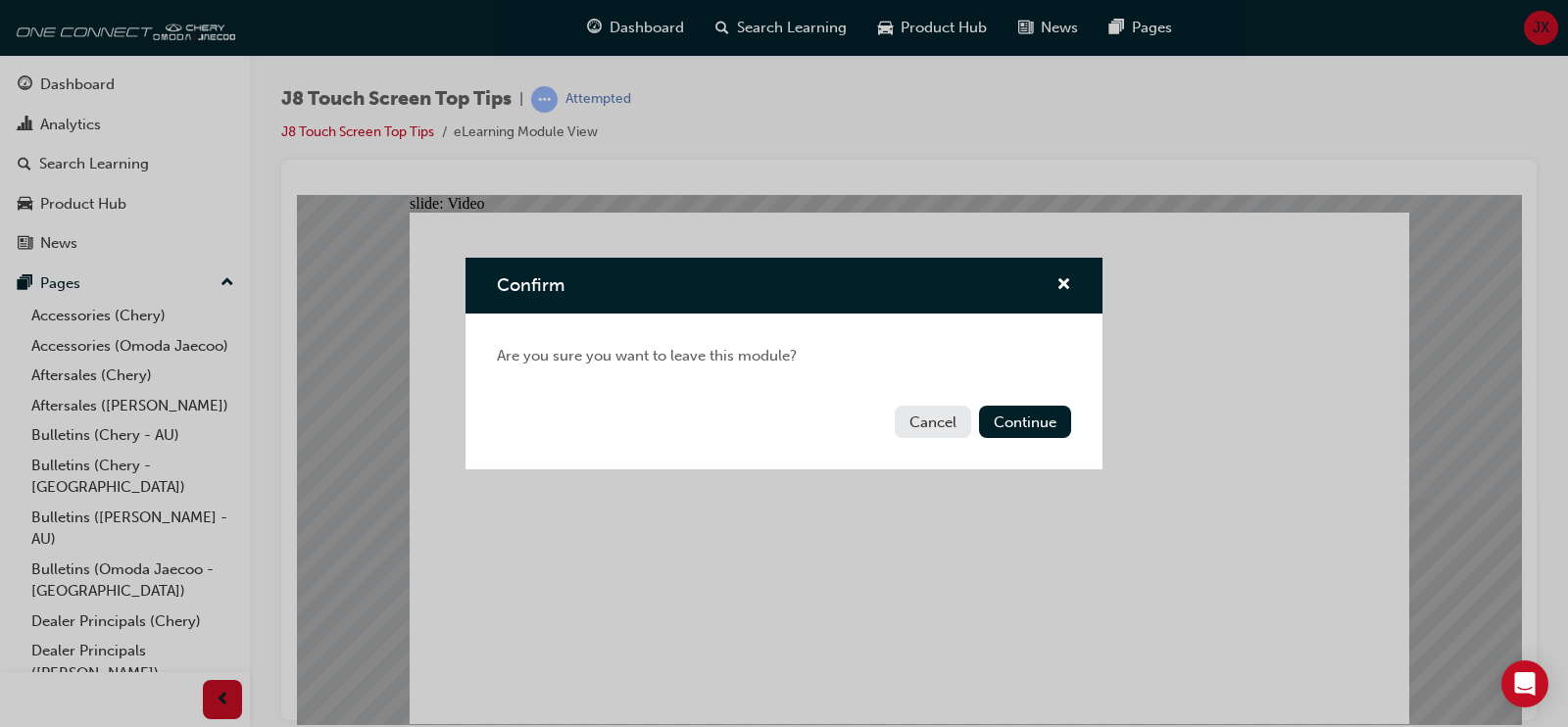 click on "Cancel" at bounding box center (933, 421) 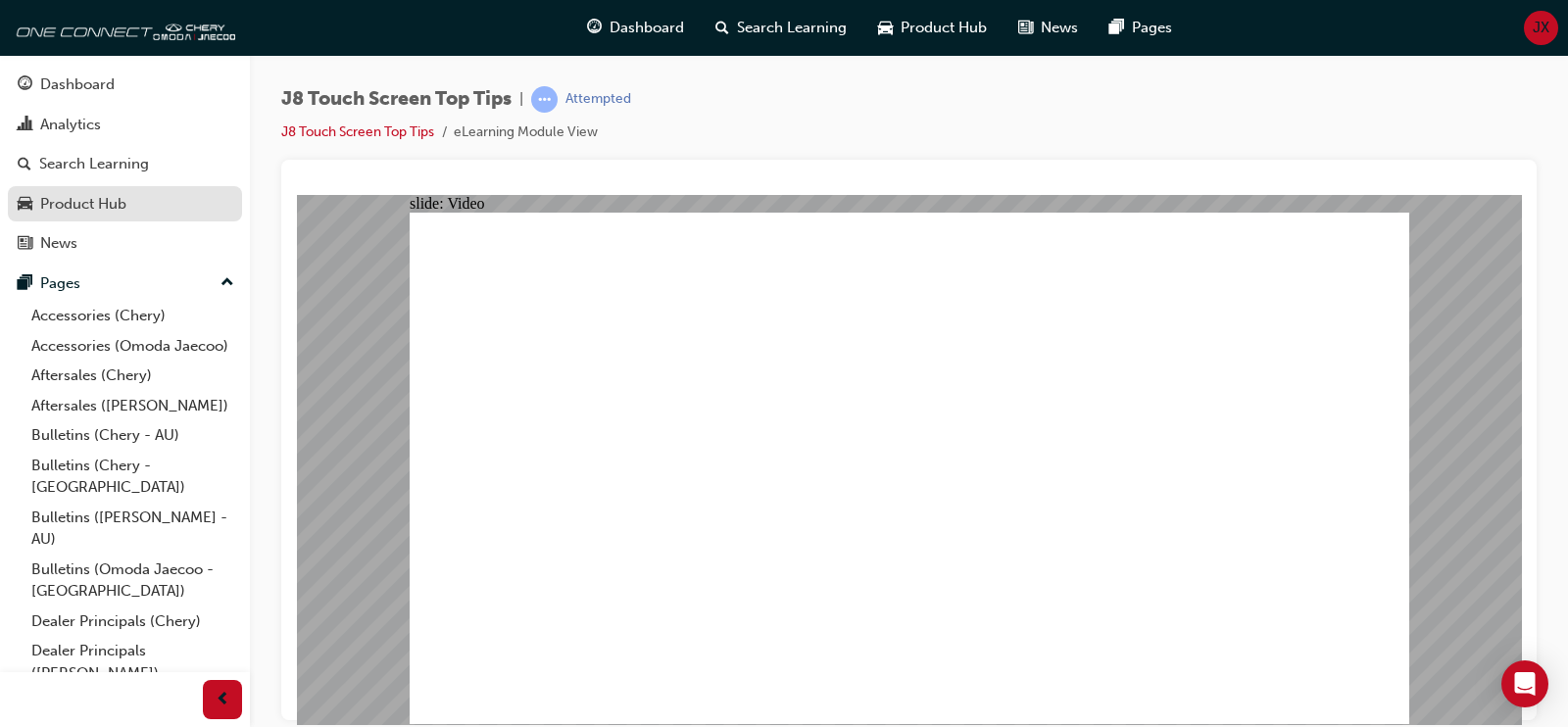 click on "Product Hub" at bounding box center [83, 204] 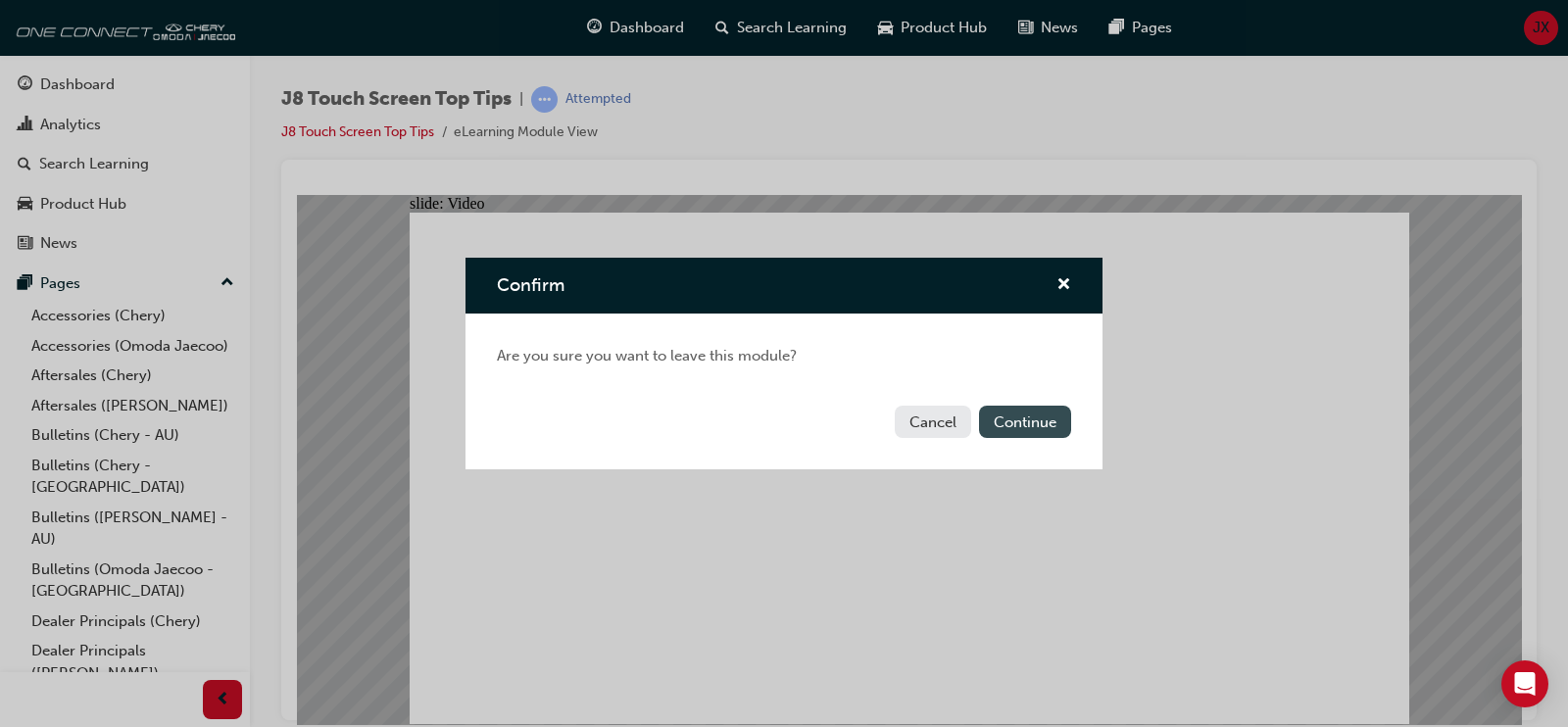click on "Continue" at bounding box center (1025, 421) 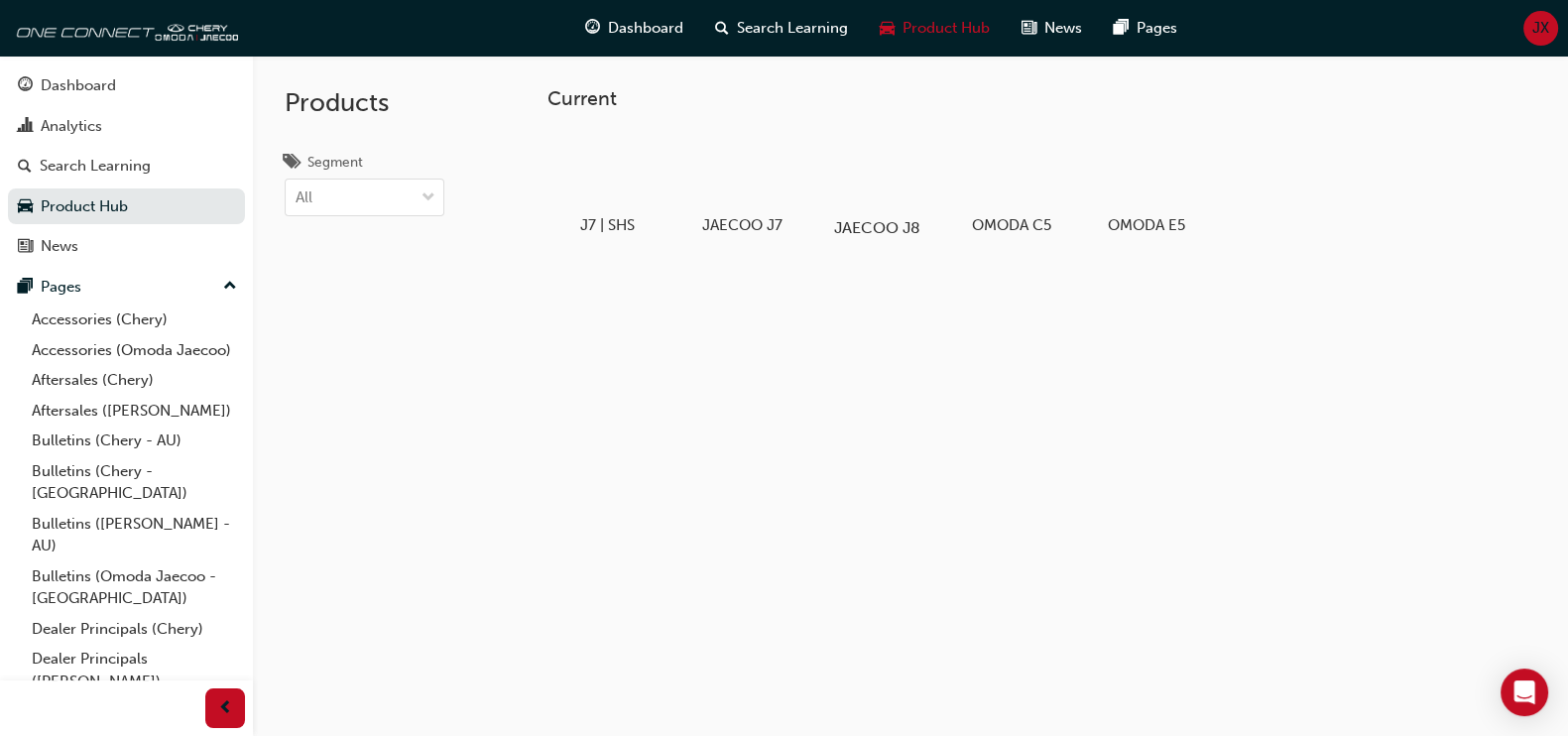 click at bounding box center [877, 171] 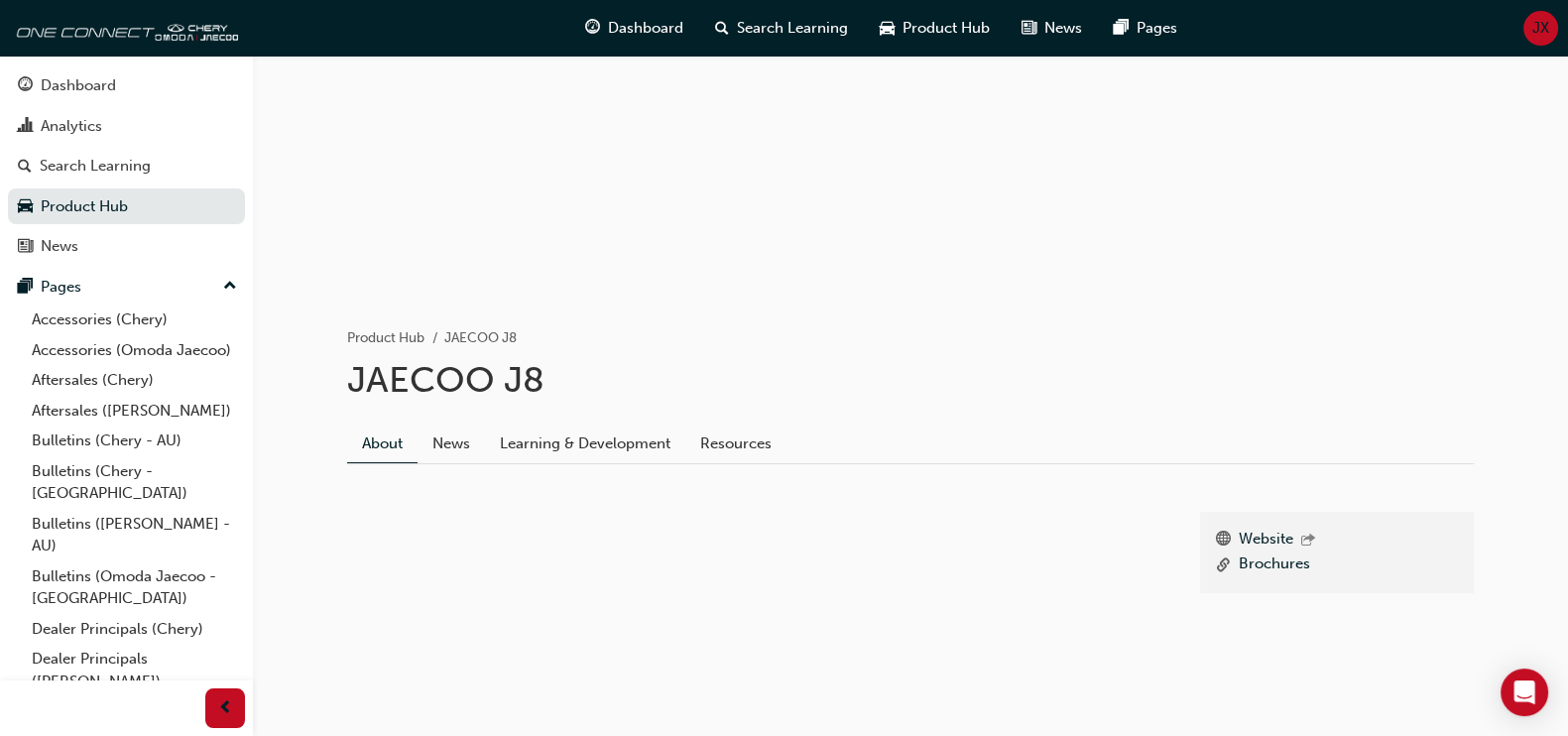 scroll, scrollTop: 189, scrollLeft: 0, axis: vertical 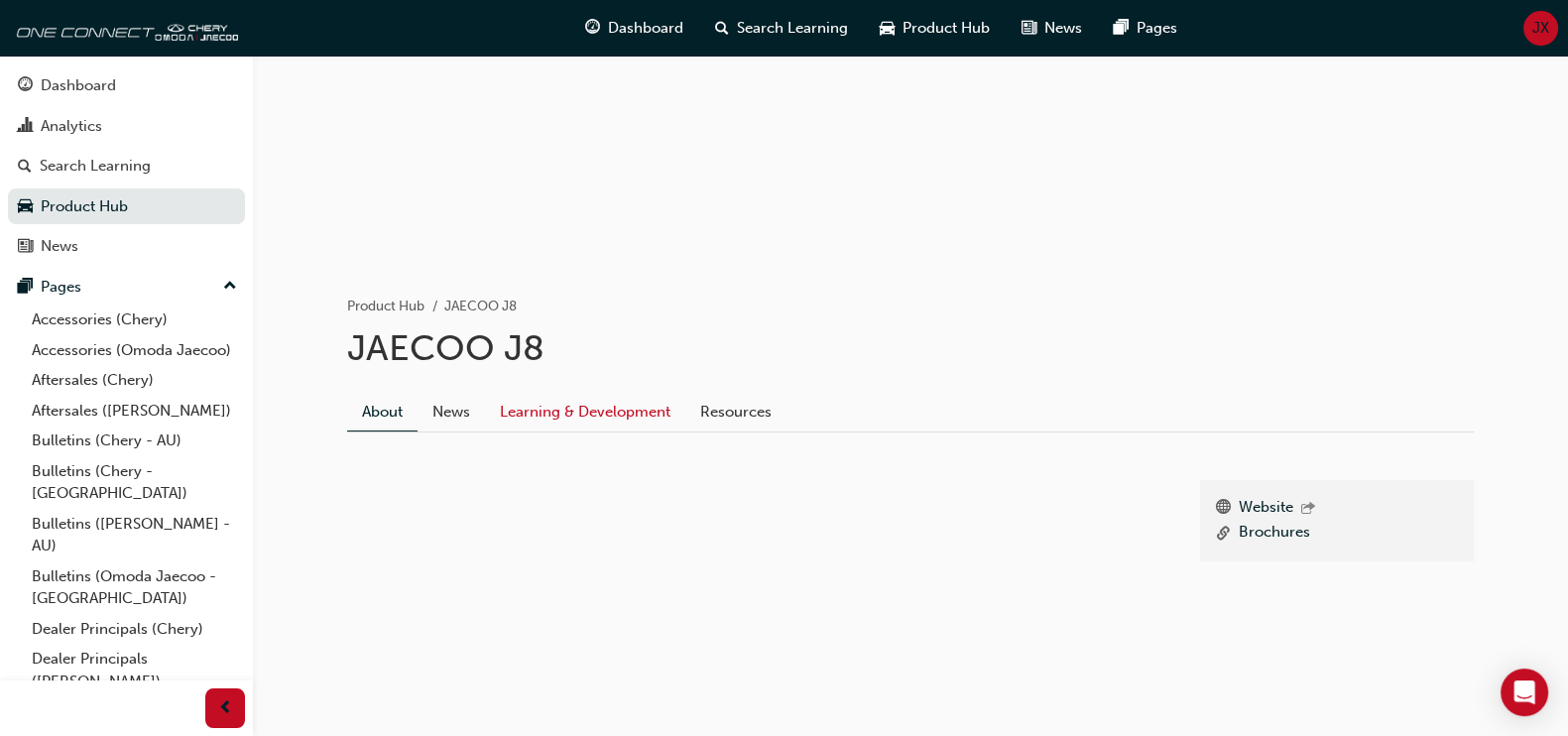 click on "Learning & Development" at bounding box center (585, 412) 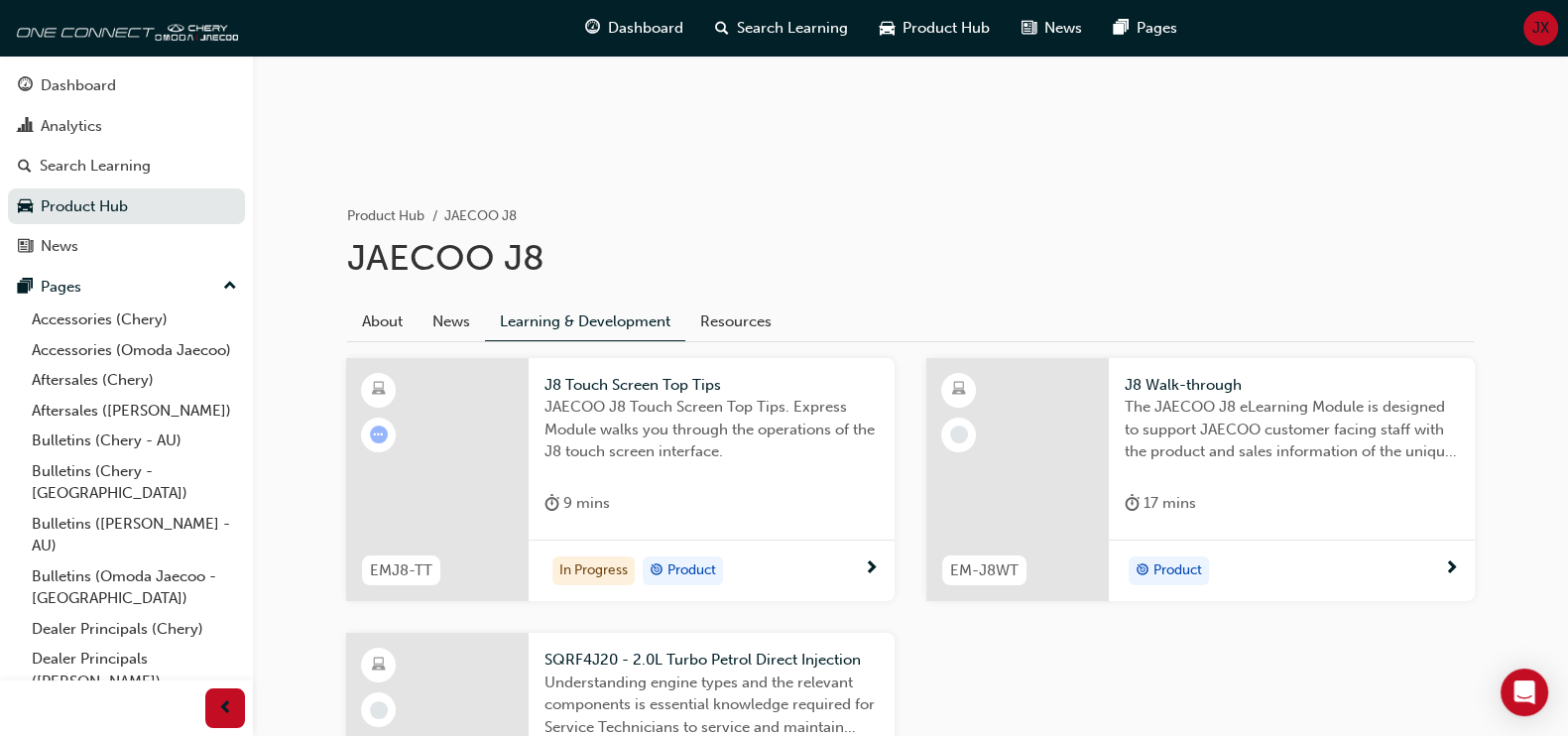 scroll, scrollTop: 437, scrollLeft: 0, axis: vertical 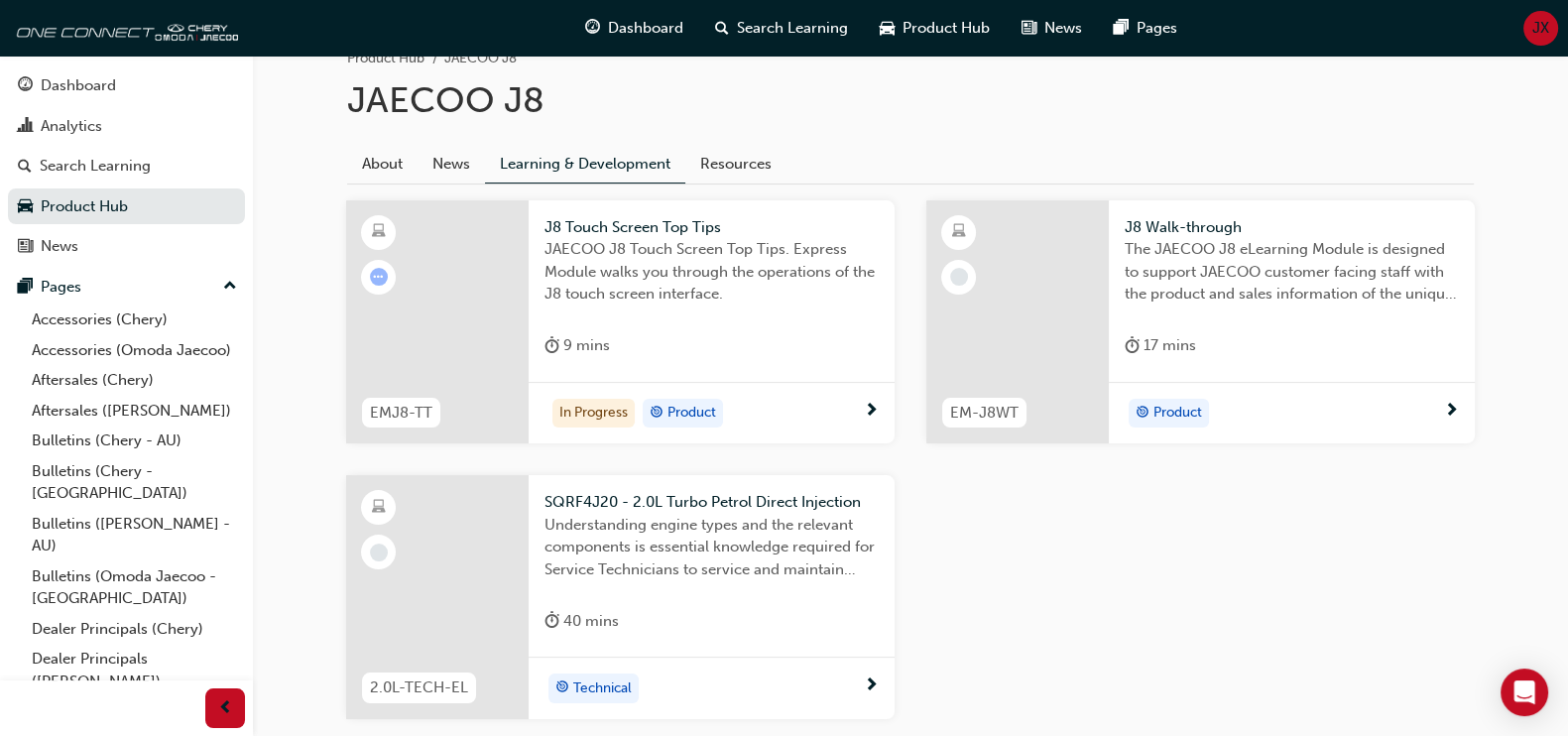 click on "Product" at bounding box center [1177, 413] 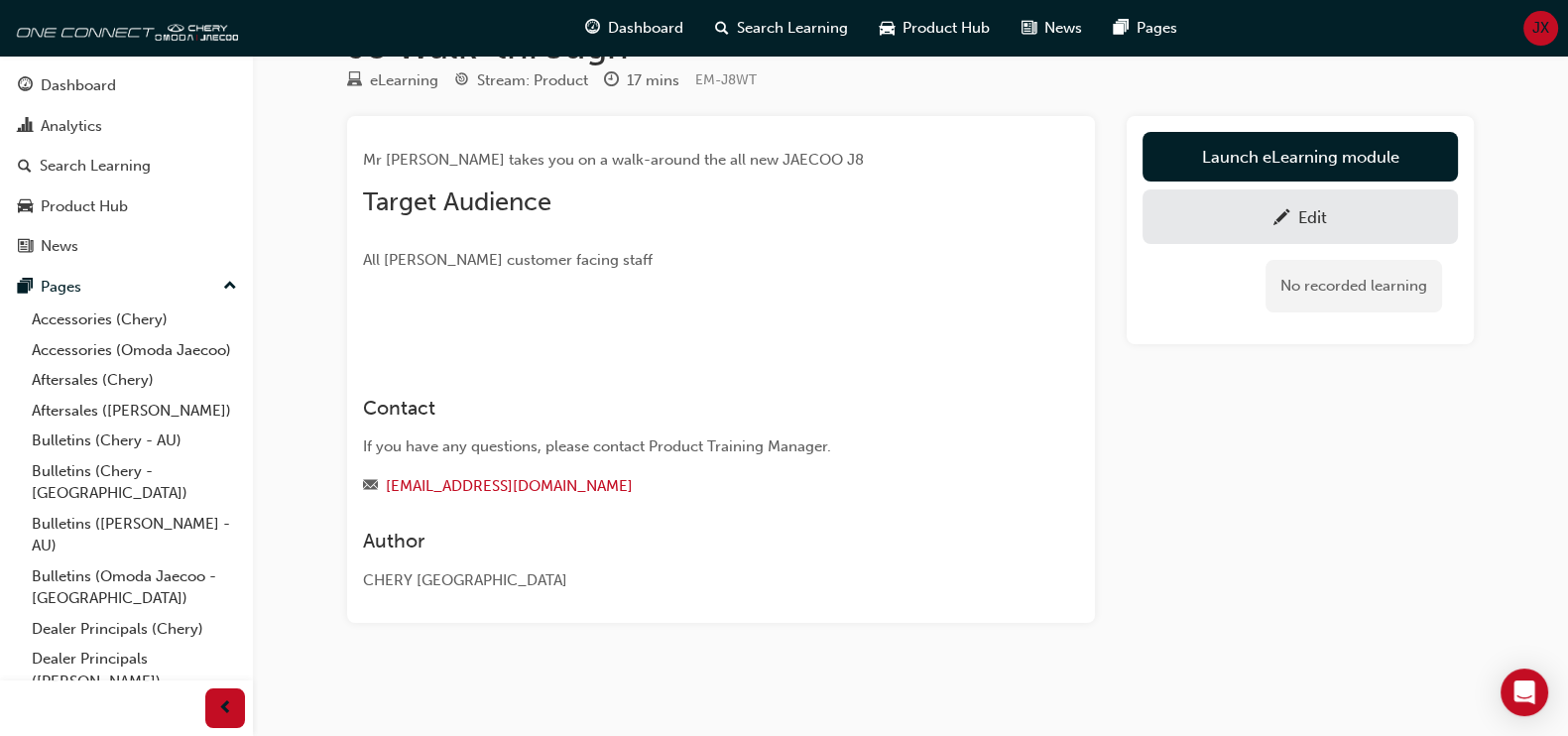 scroll, scrollTop: 72, scrollLeft: 0, axis: vertical 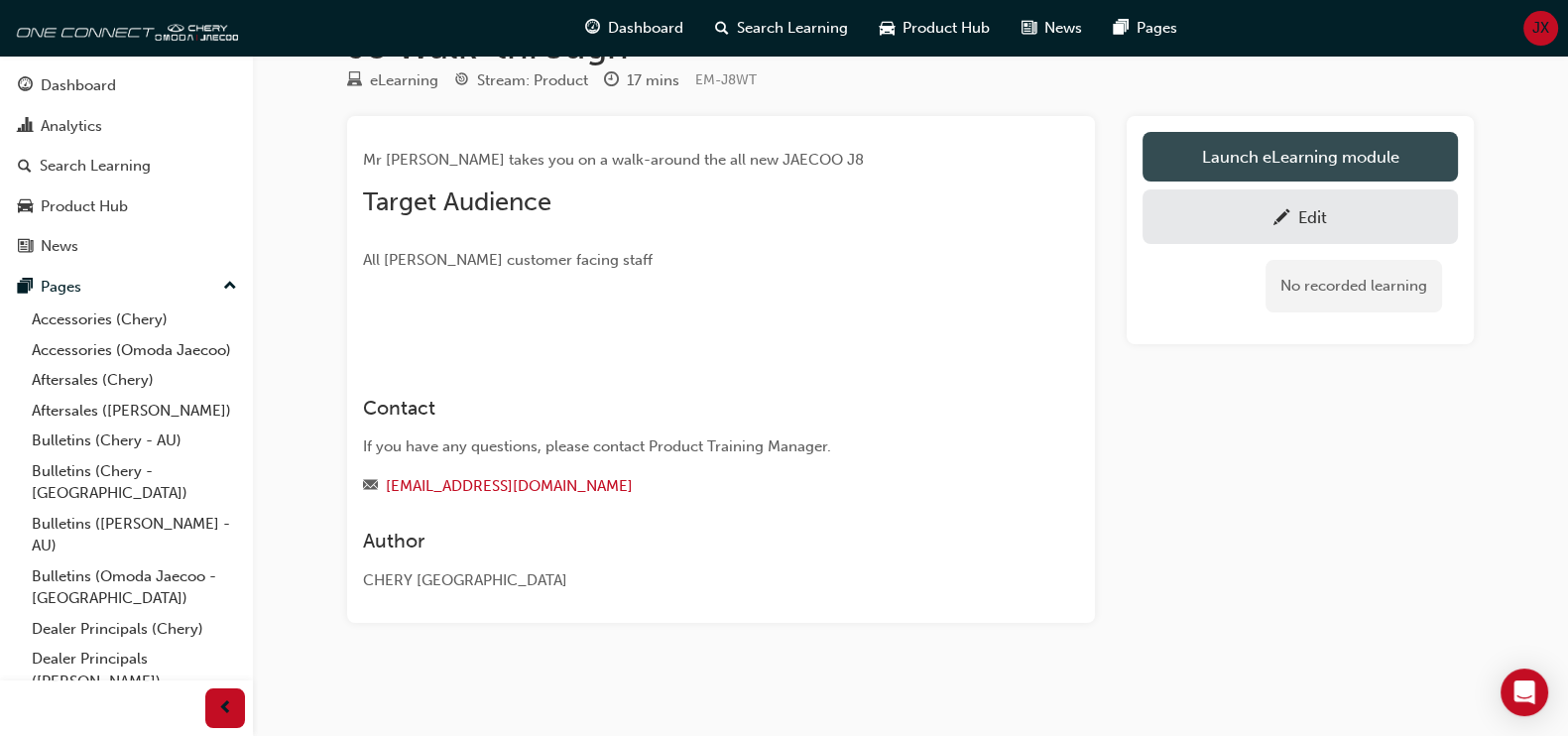 click on "Launch eLearning module" at bounding box center [1300, 157] 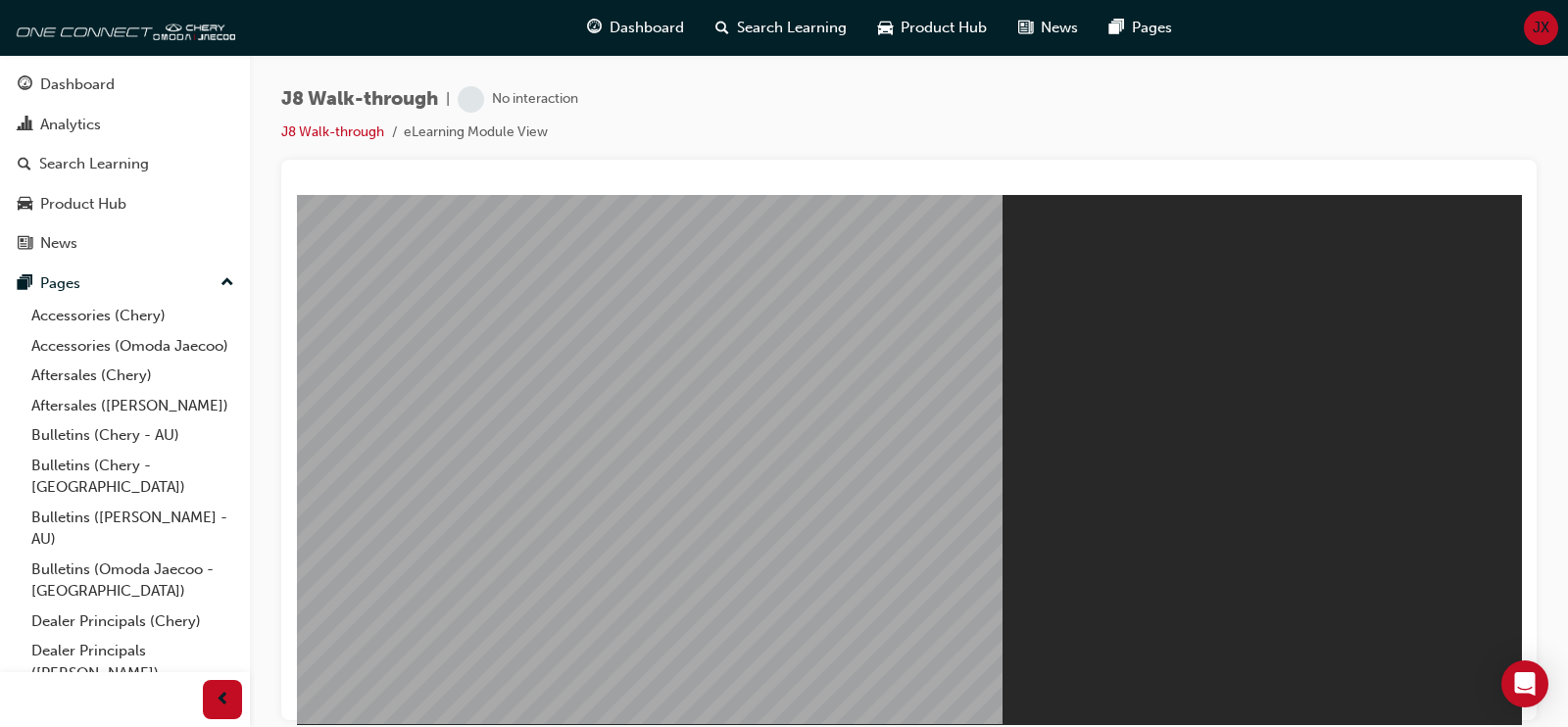 scroll, scrollTop: 0, scrollLeft: 0, axis: both 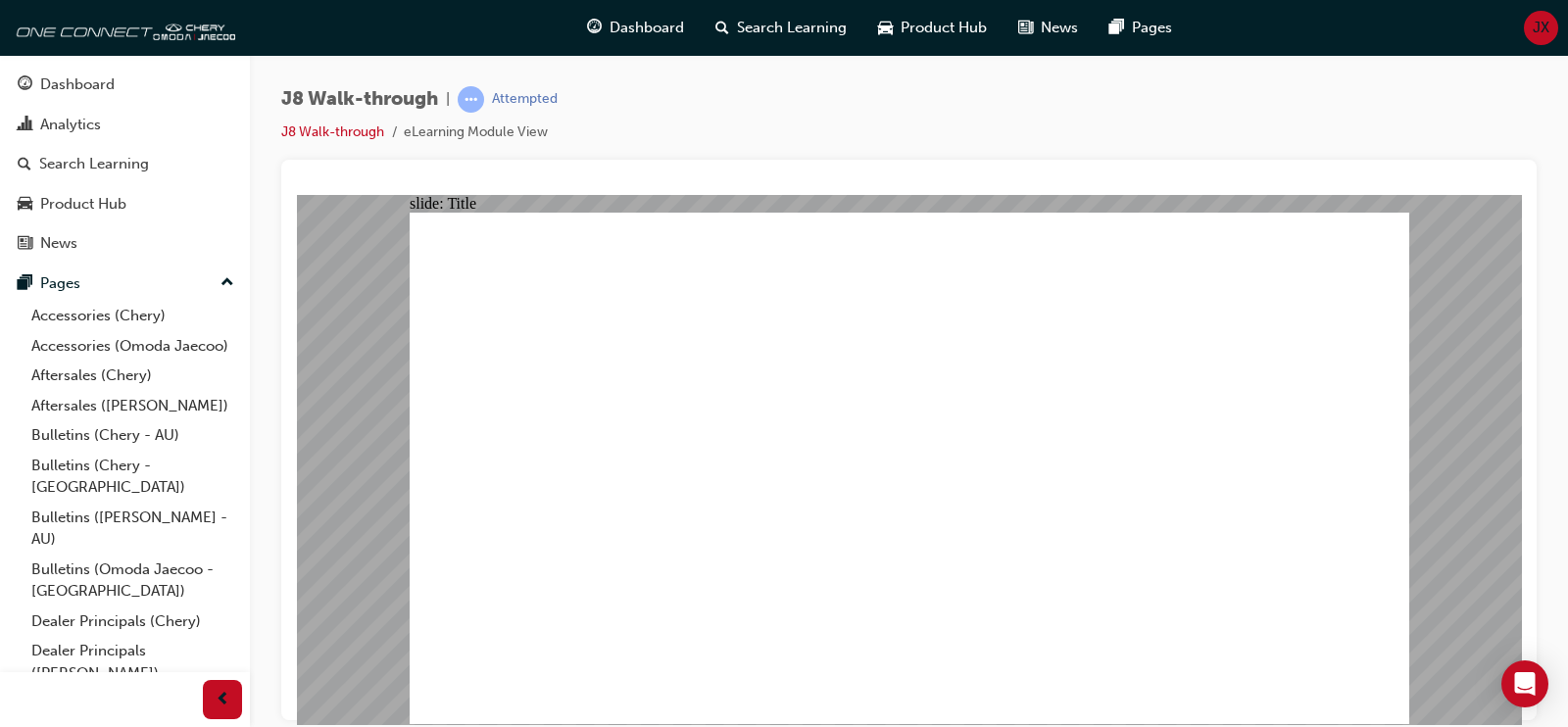 click 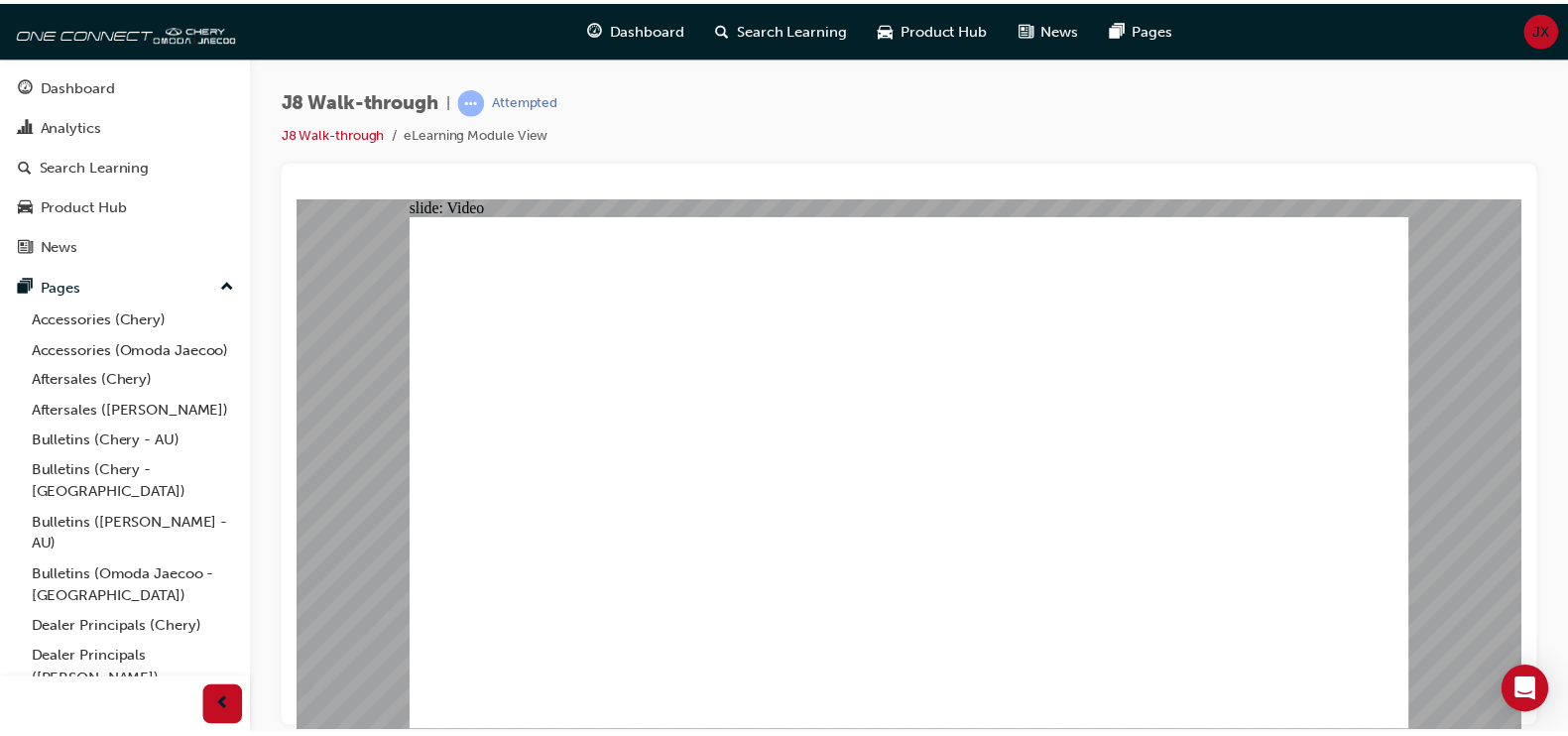 scroll, scrollTop: 0, scrollLeft: 0, axis: both 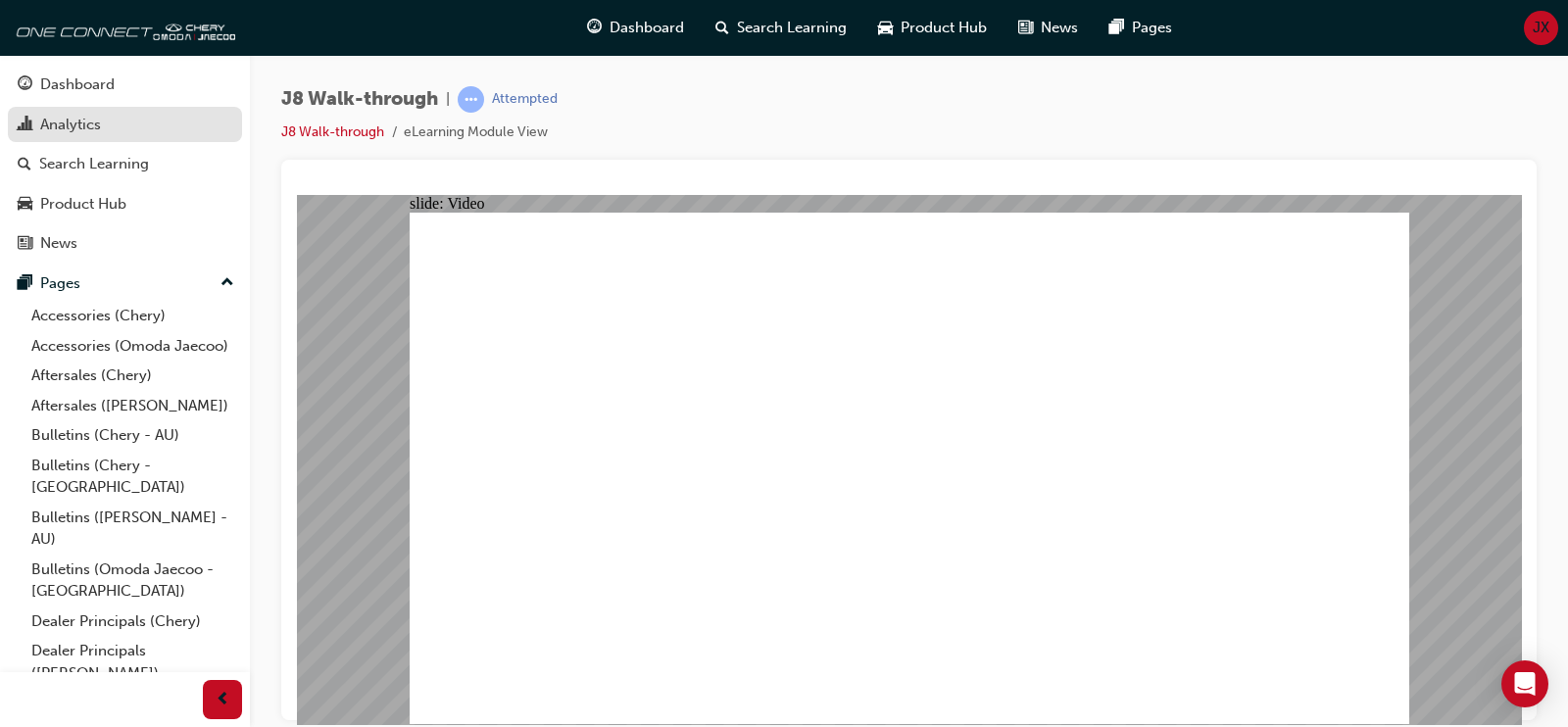 click on "Analytics" at bounding box center [124, 124] 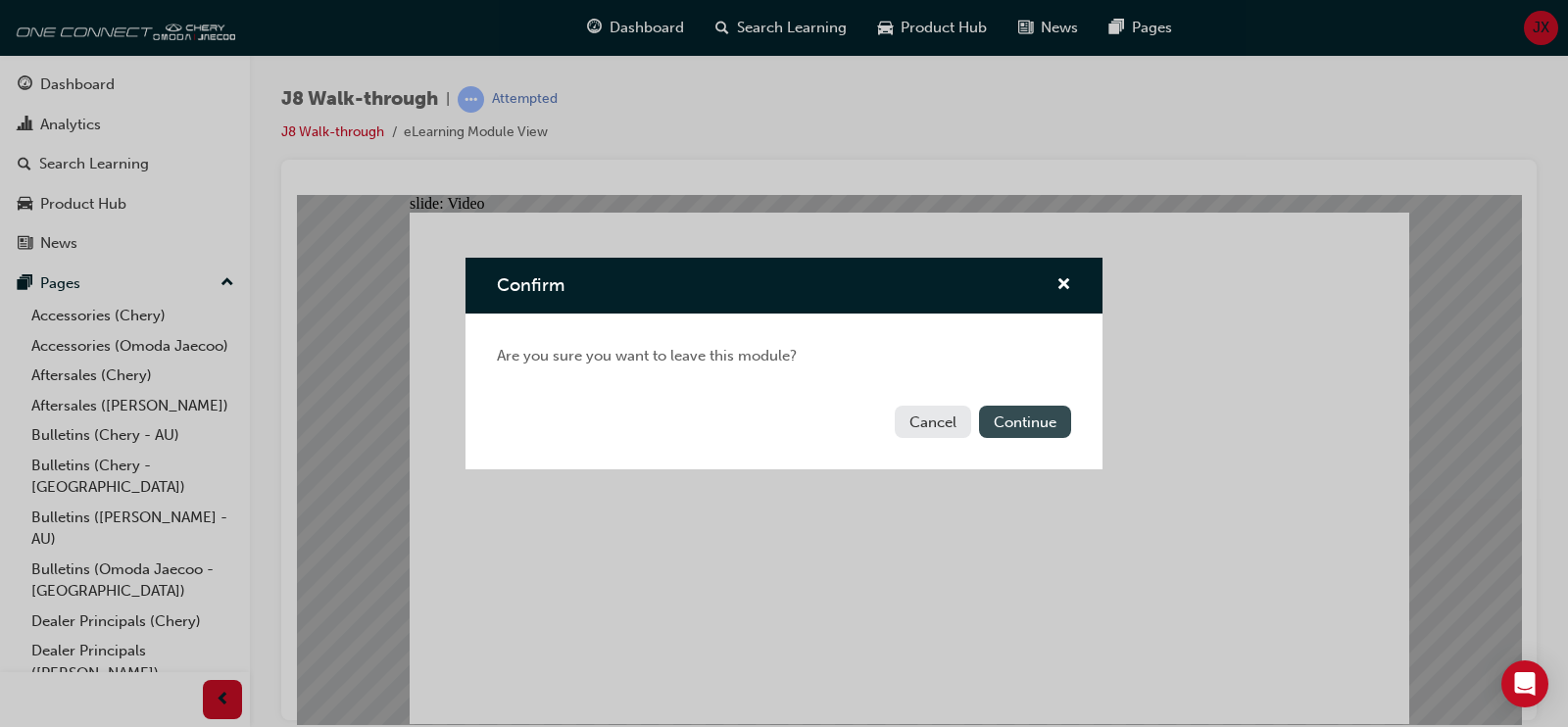 click on "Continue" at bounding box center [1025, 421] 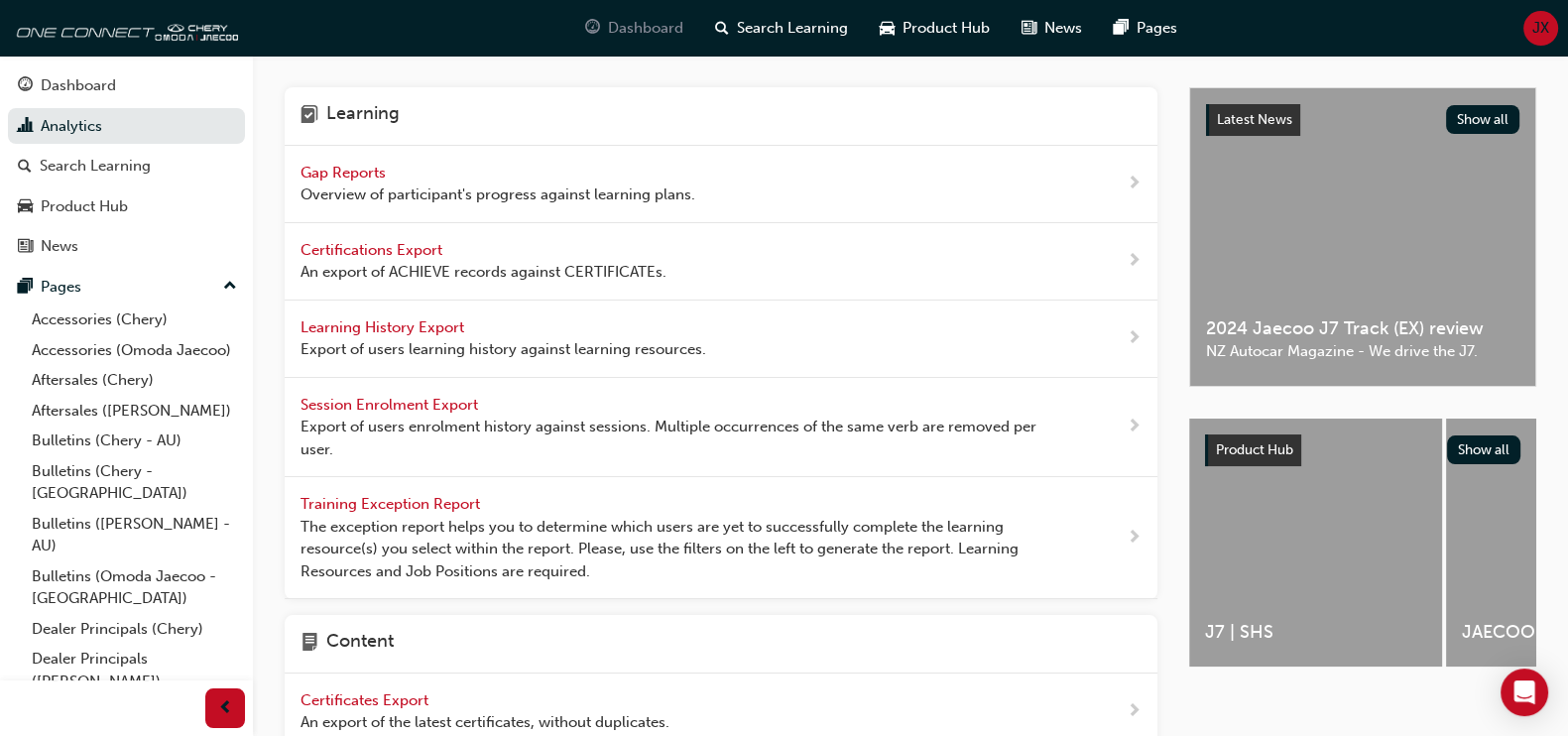 click on "Dashboard" at bounding box center (646, 28) 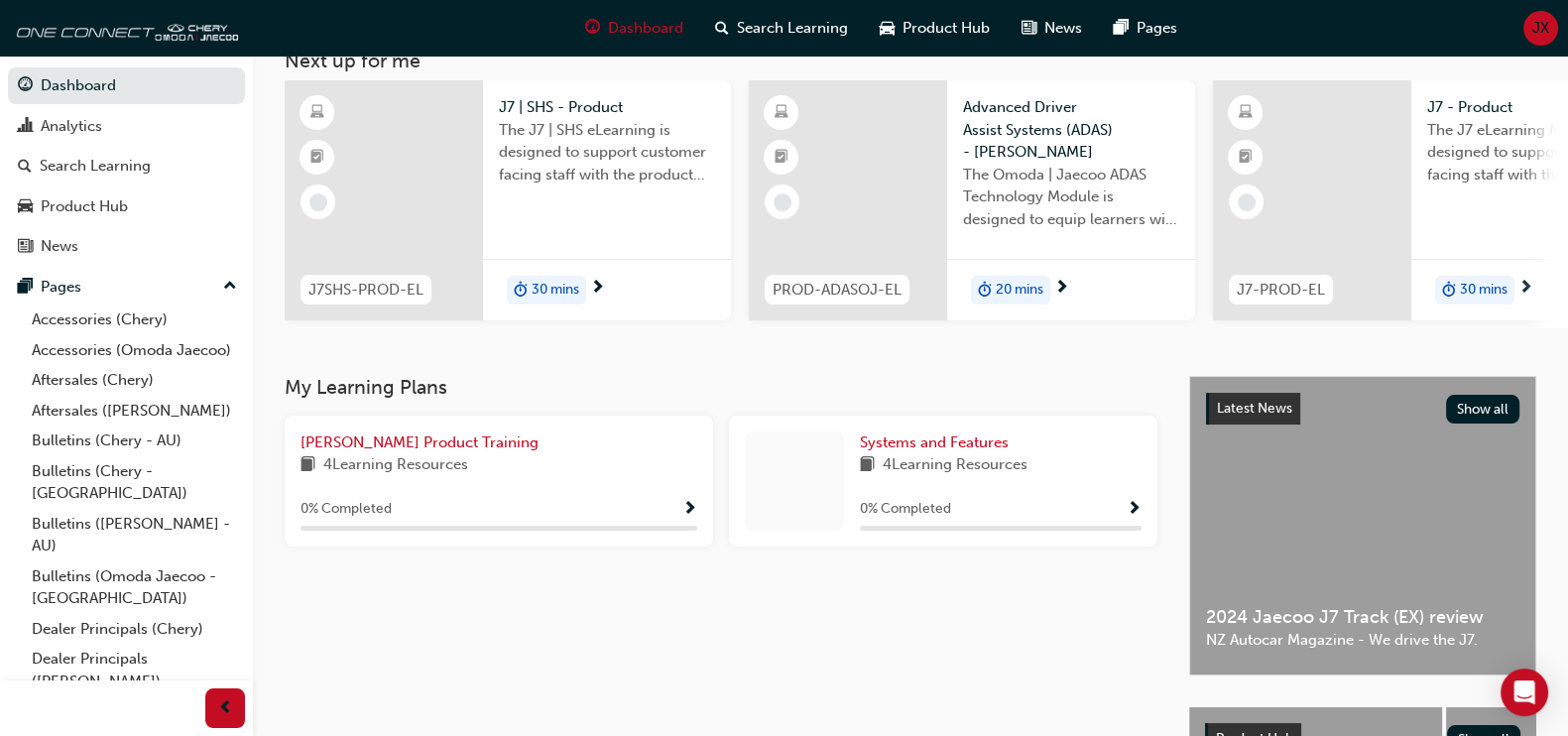 scroll, scrollTop: 0, scrollLeft: 0, axis: both 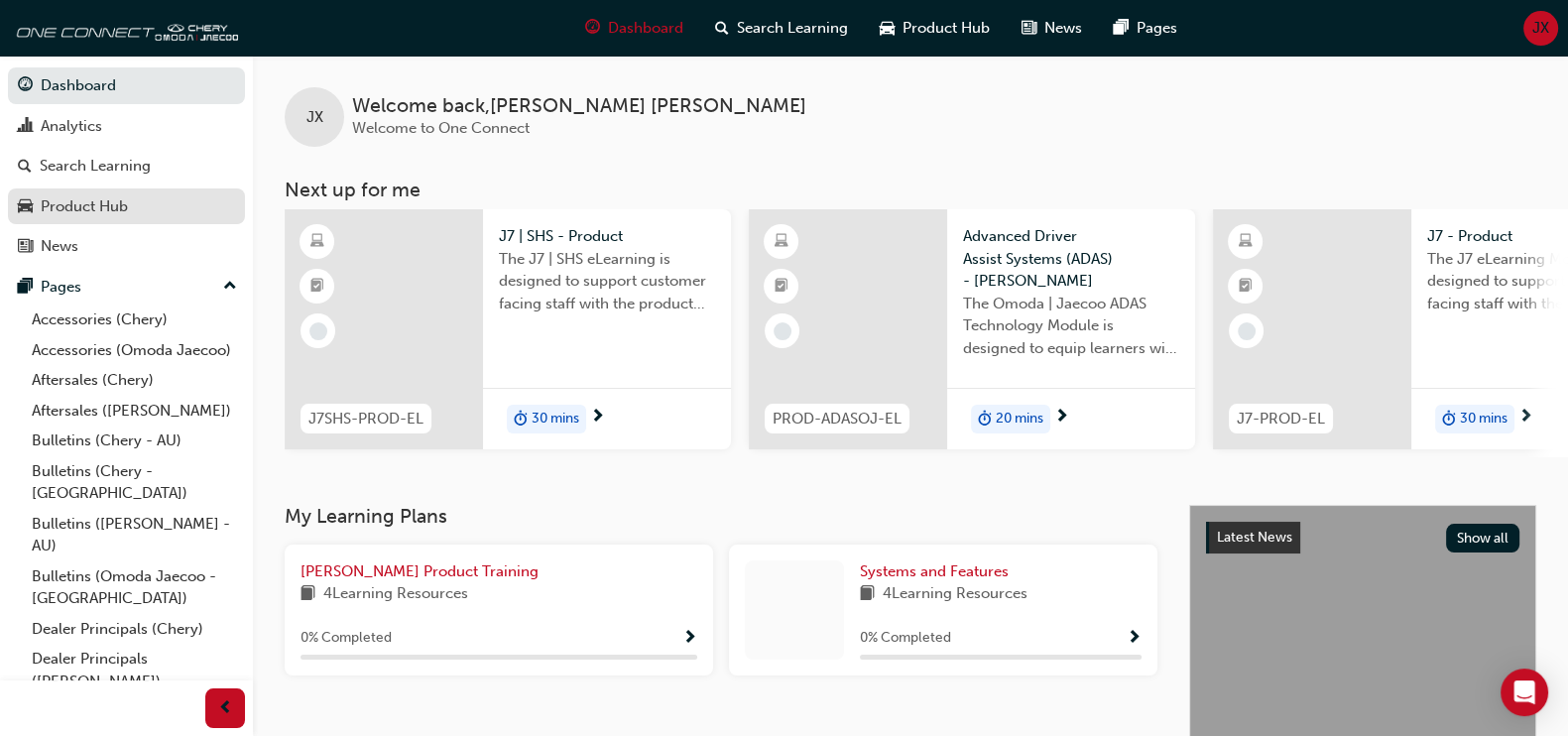 click on "Product Hub" at bounding box center [126, 206] 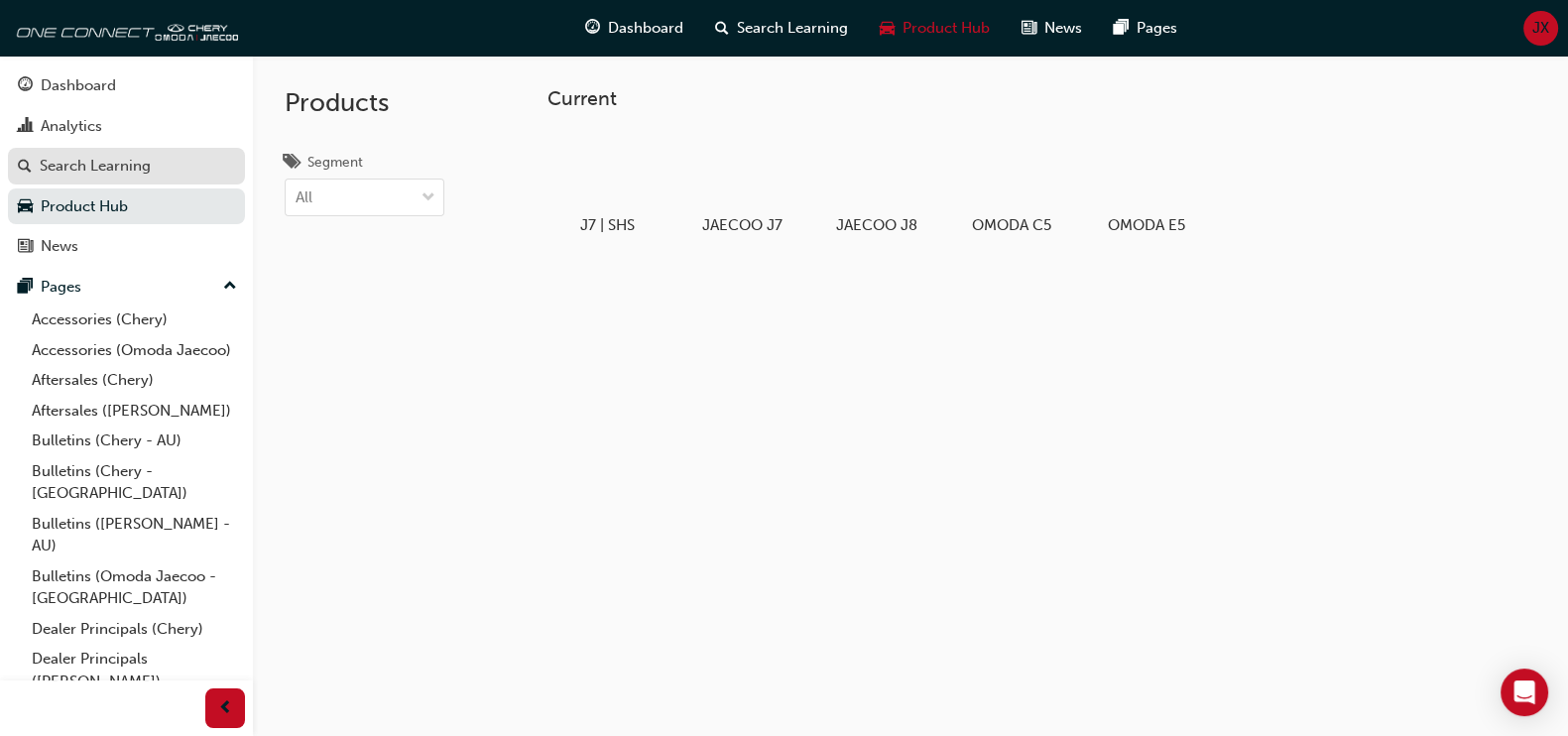 click on "Dashboard Analytics Search Learning Product Hub News Pages" at bounding box center [126, 166] 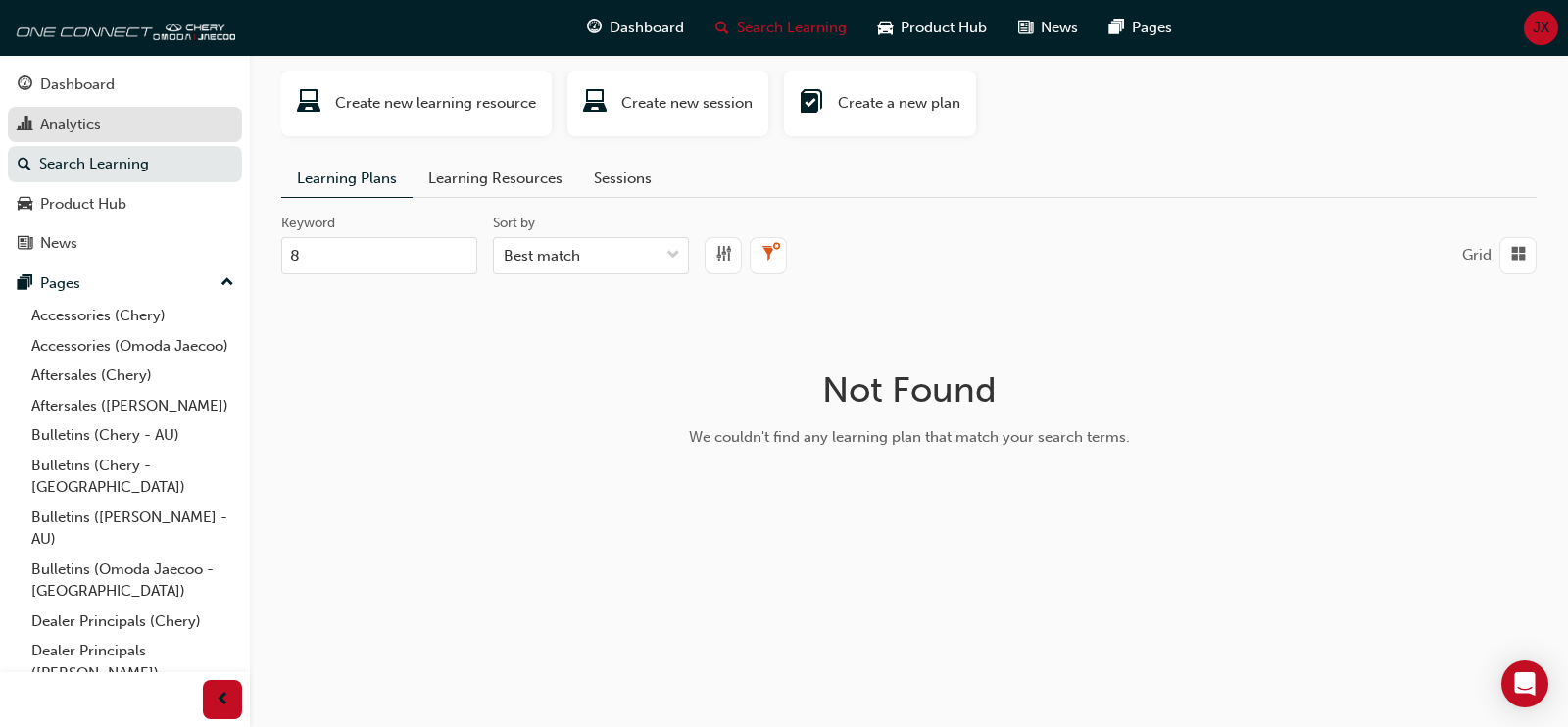 click on "Analytics" at bounding box center (124, 124) 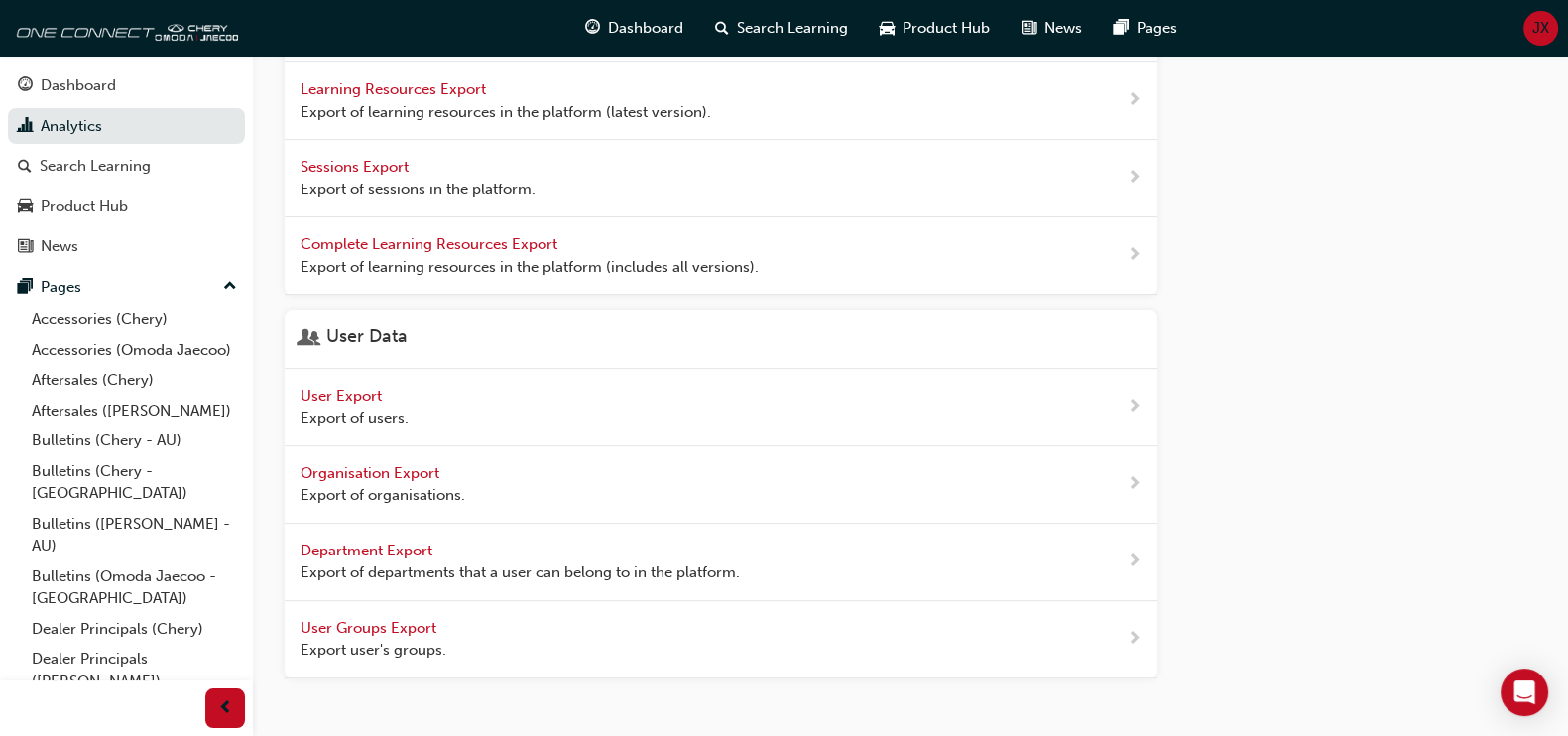 scroll, scrollTop: 824, scrollLeft: 0, axis: vertical 